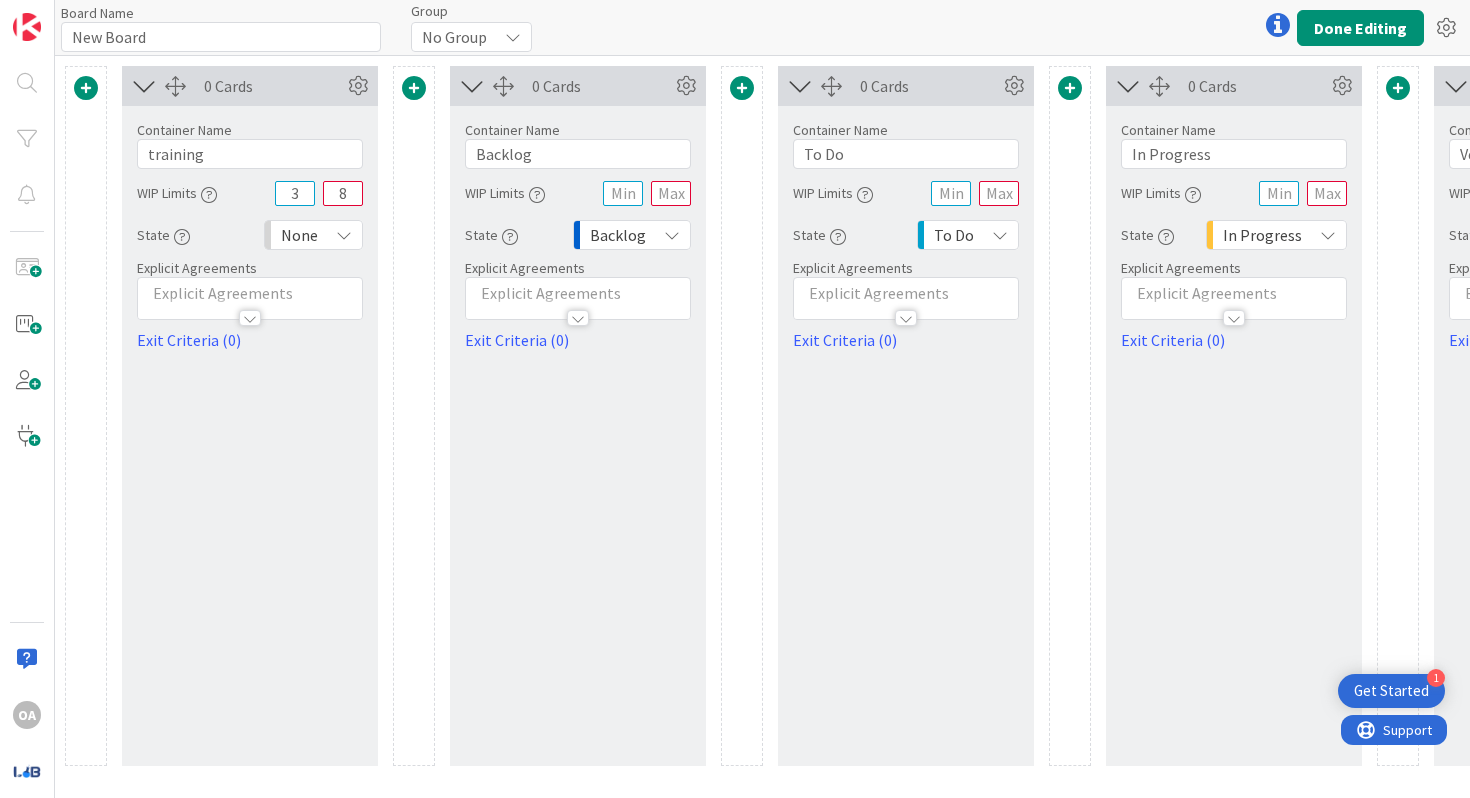 scroll, scrollTop: 0, scrollLeft: 0, axis: both 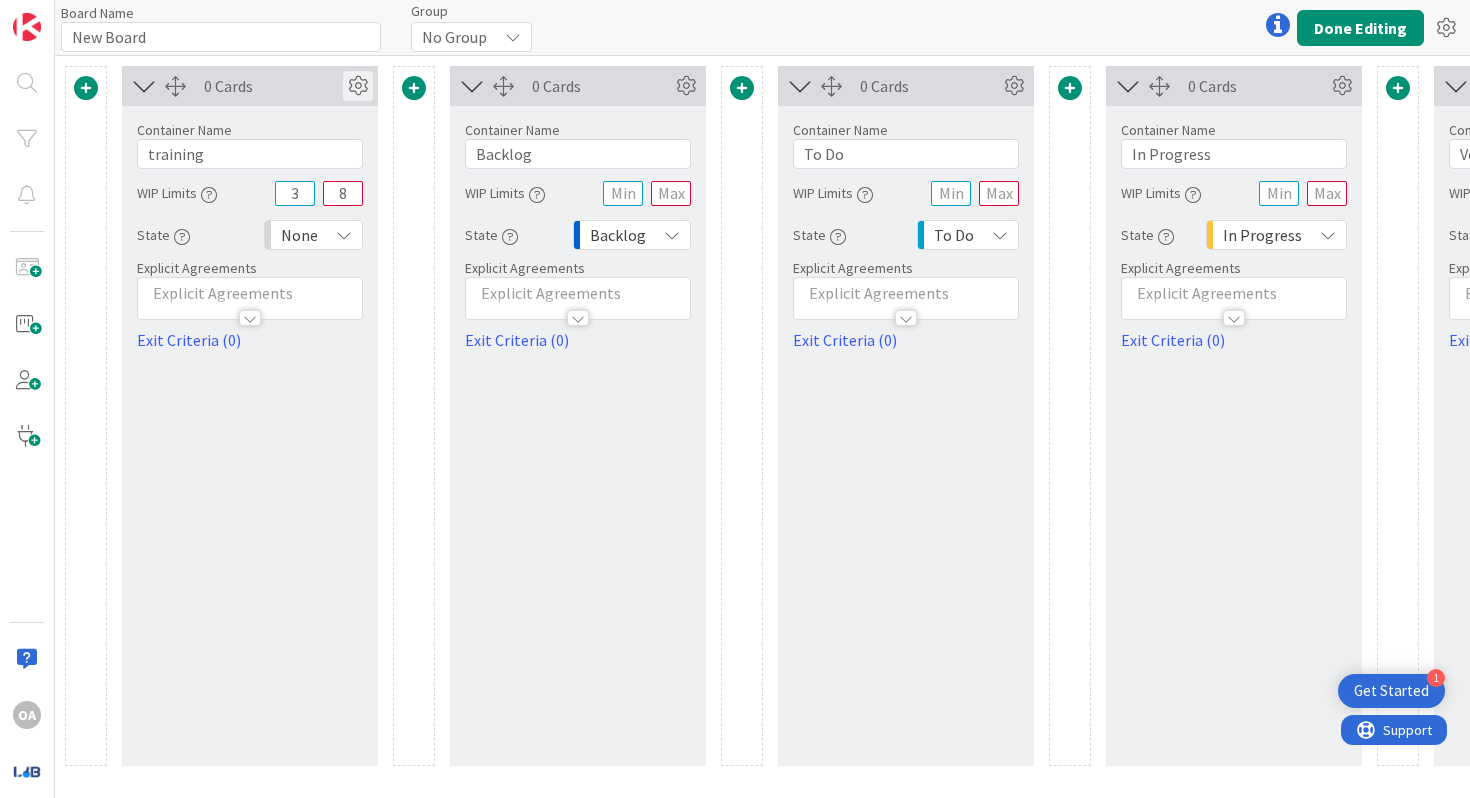 click at bounding box center [358, 86] 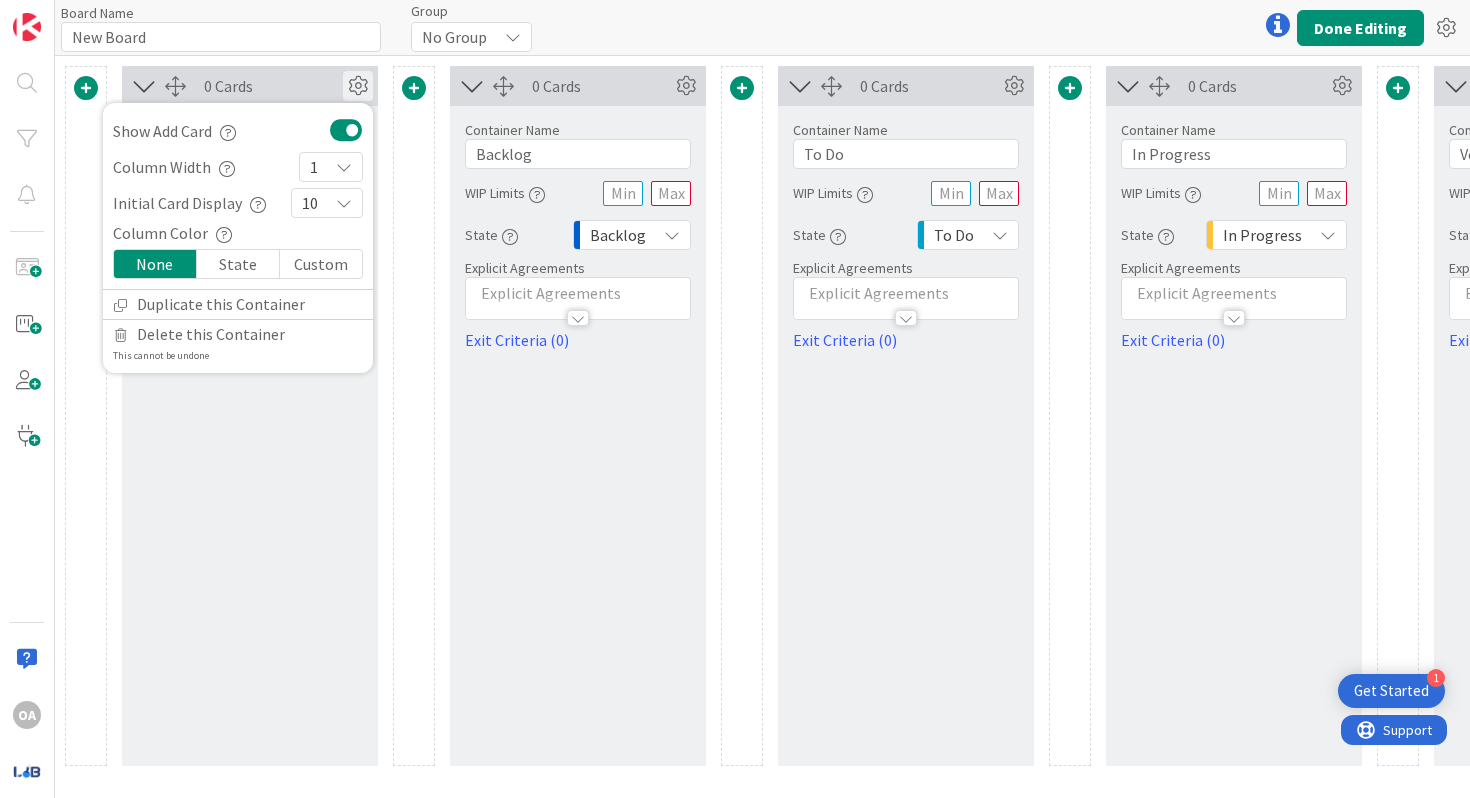 click at bounding box center [228, 133] 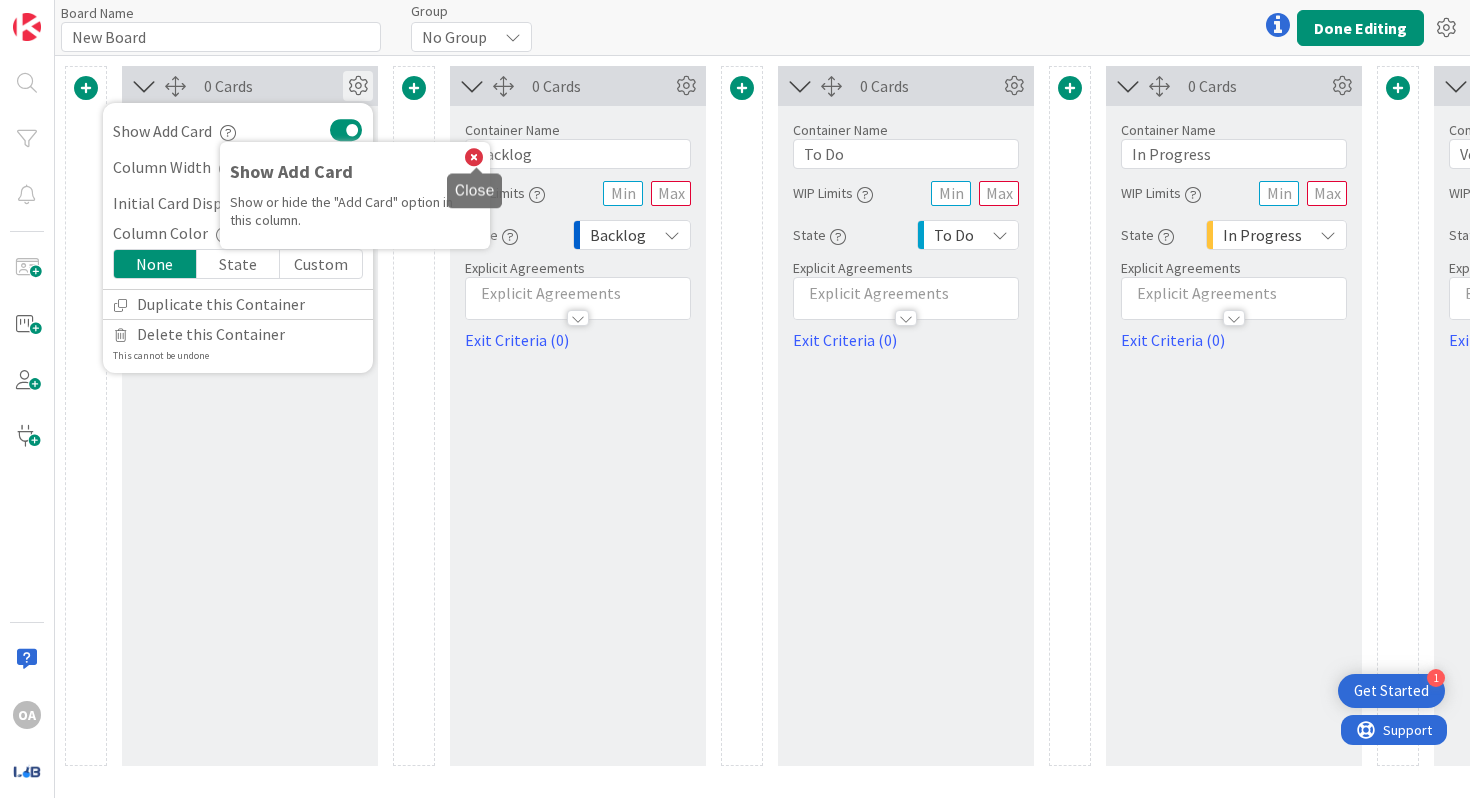 click at bounding box center (474, 158) 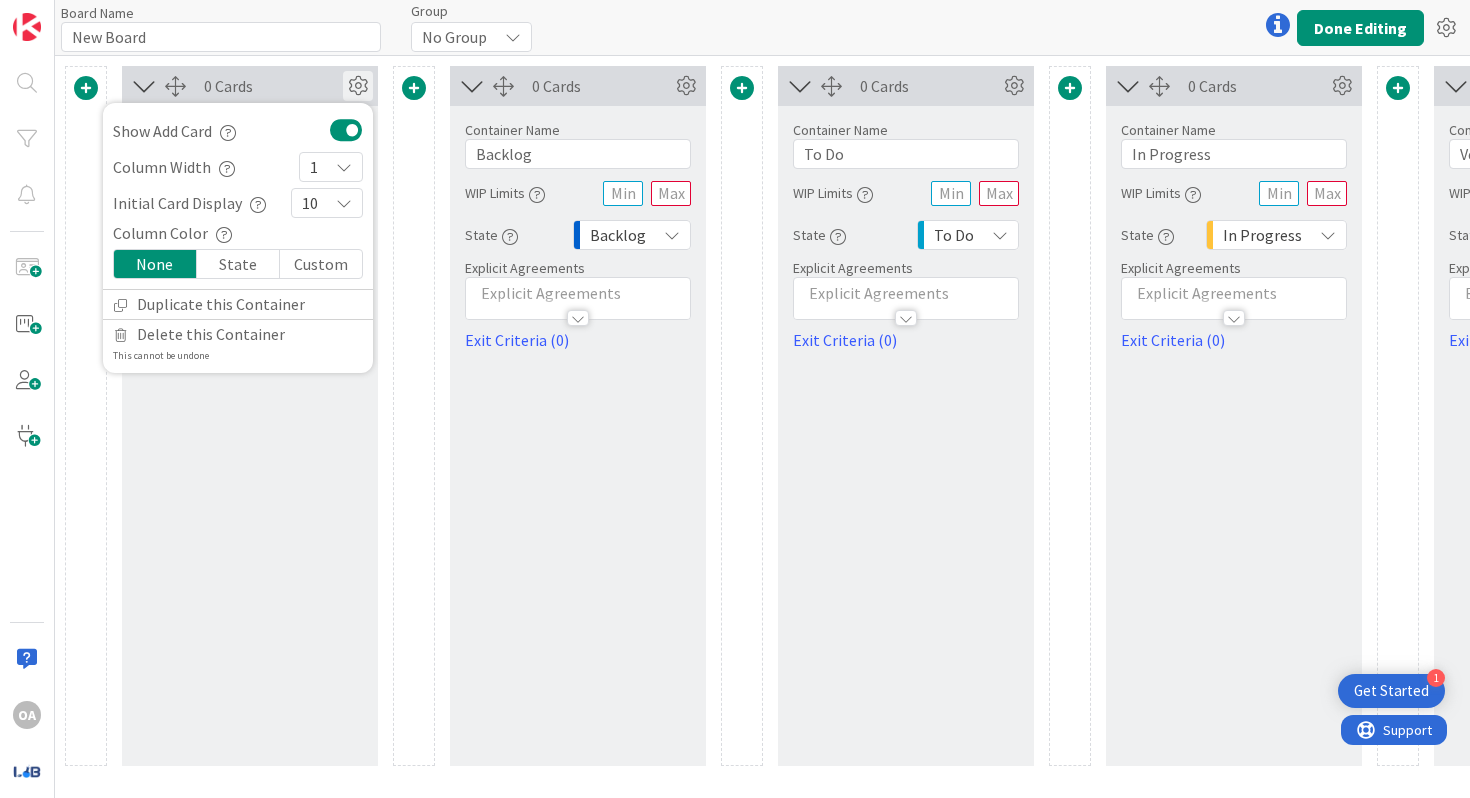click at bounding box center [344, 203] 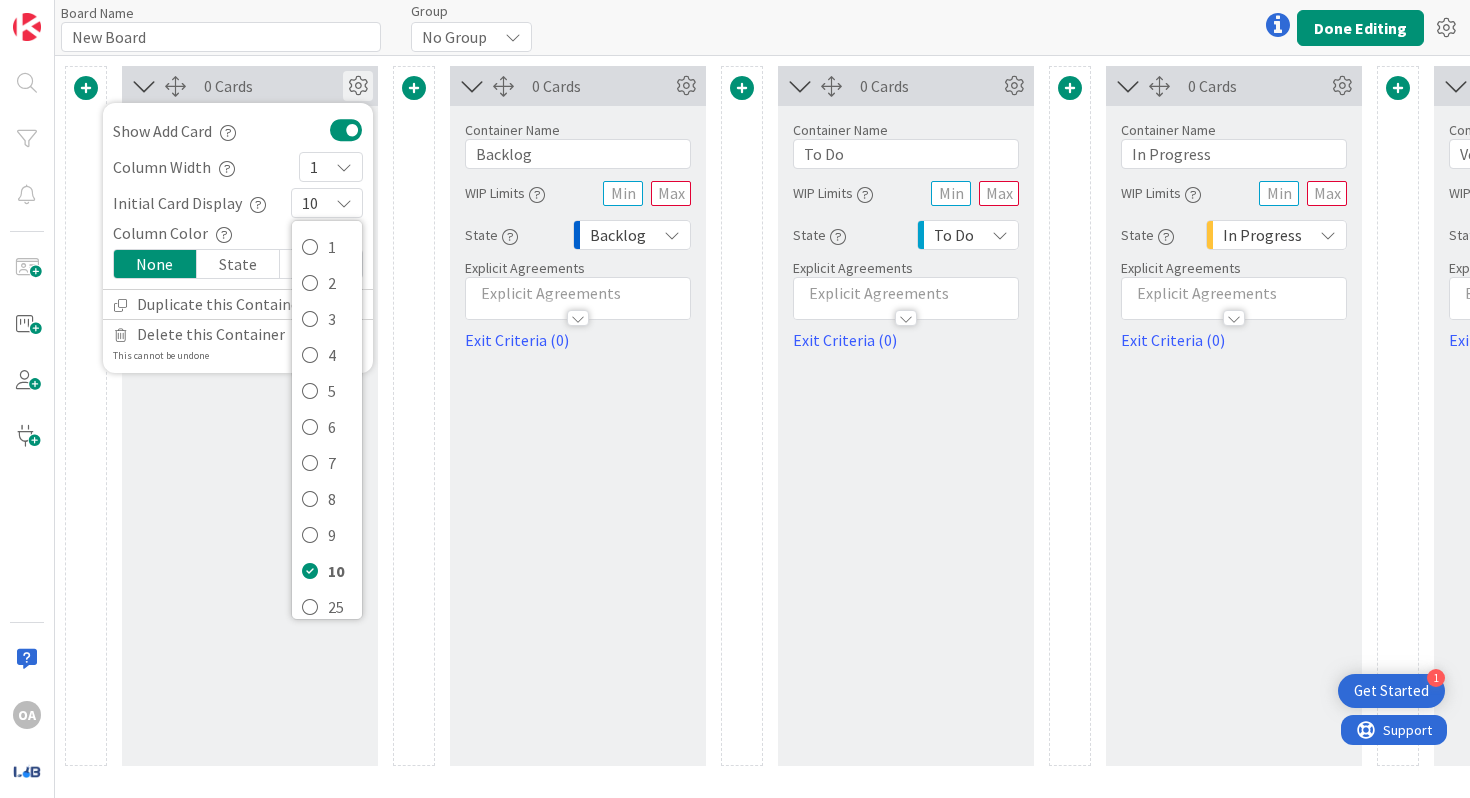 click on "0 Cards Show Add Card Show Add Card Show or hide the "Add Card" option in this column. Column Width 1 Initial Card Display 10 1 2 3 4 5 6 7 8 9 10 25 50 100 All Column Color None State Custom Duplicate this Container Delete this Container This cannot be undone Container Name 8 / 64 training WIP Limits 3 8 State None Backlog None Buffer To Do In Progress Done Explicit Agreements Exit Criteria (0)" at bounding box center [250, 416] 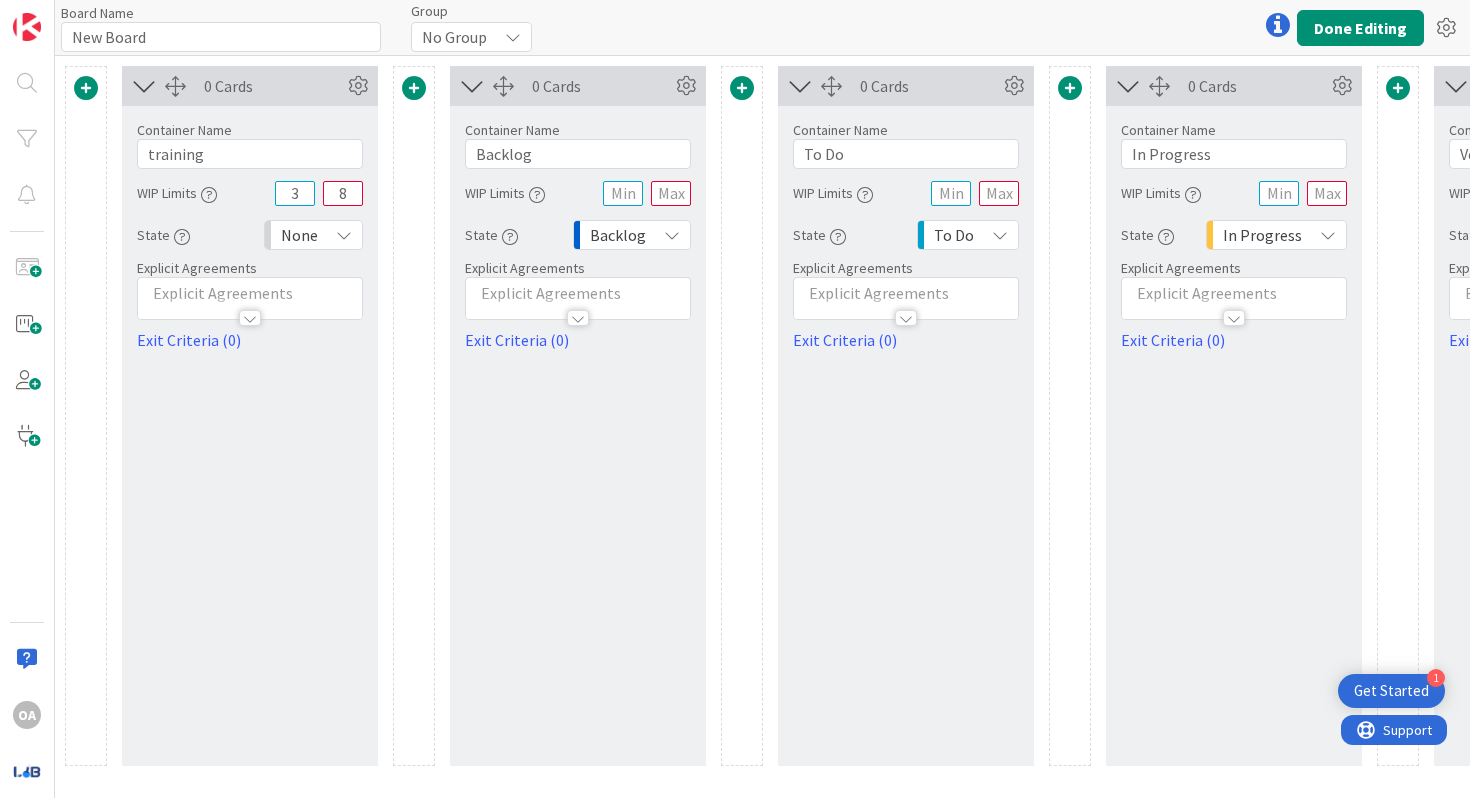 click on "None" at bounding box center (313, 235) 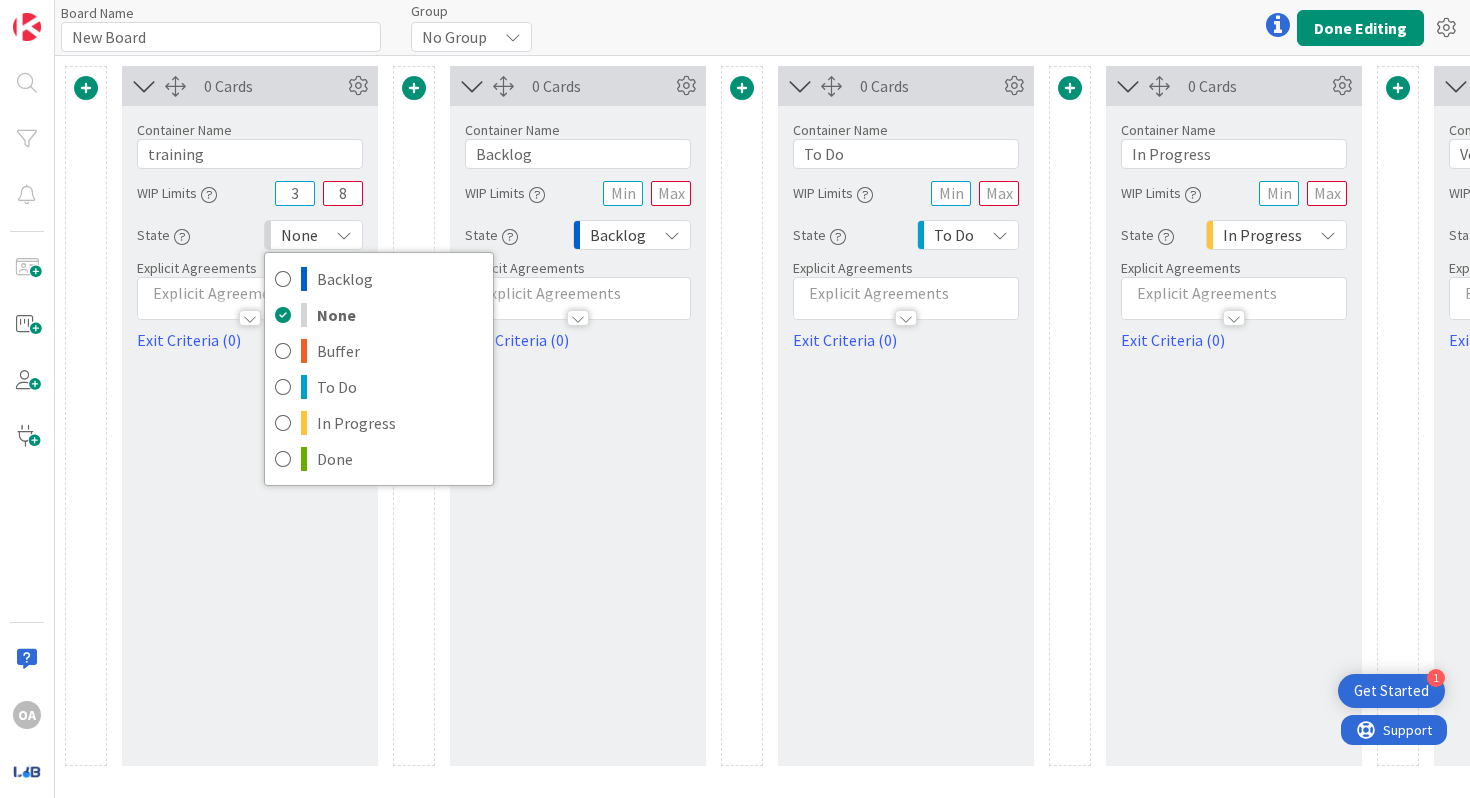 click on "0 Cards Show Add Card Show Add Card Show or hide the "Add Card" option in this column. Column Width 1 Initial Card Display 10 1 2 3 4 5 6 7 8 9 10 25 50 100 All Column Color None State Custom Duplicate this Container Delete this Container This cannot be undone Container Name 8 / 64 training WIP Limits 3 8 State None Backlog None Buffer To Do In Progress Done Explicit Agreements Exit Criteria (0)" at bounding box center (250, 416) 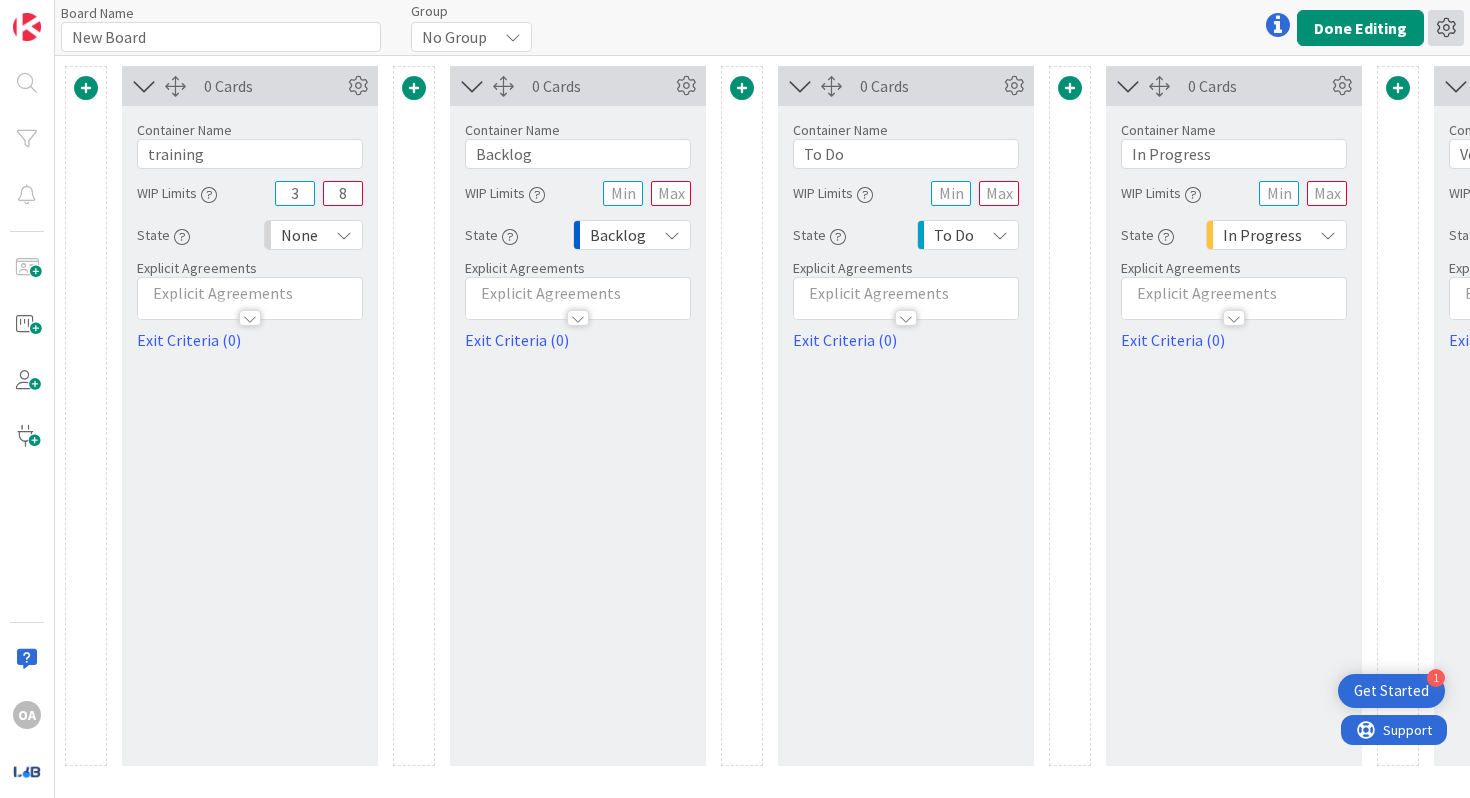 click at bounding box center [1446, 28] 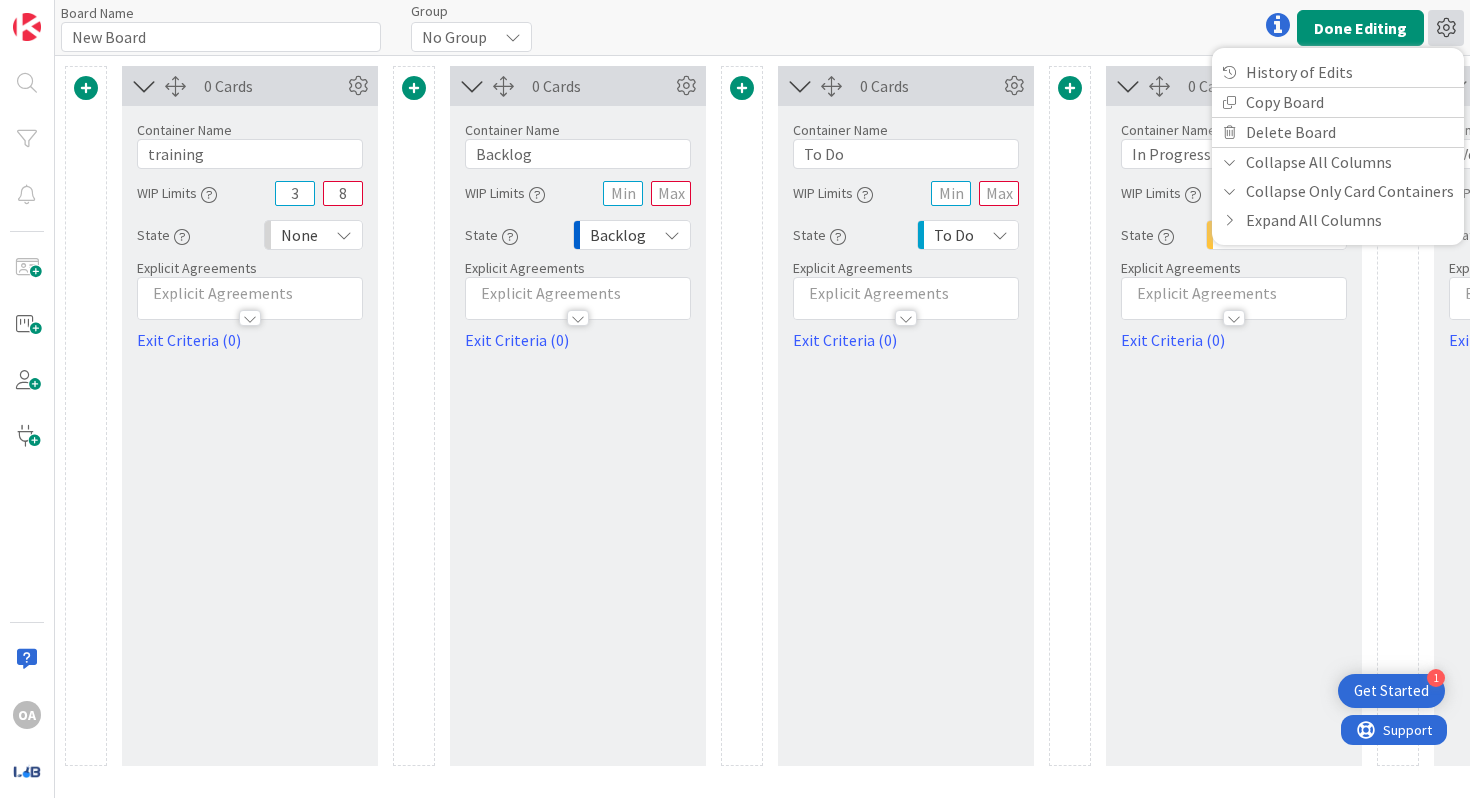 click at bounding box center [1446, 28] 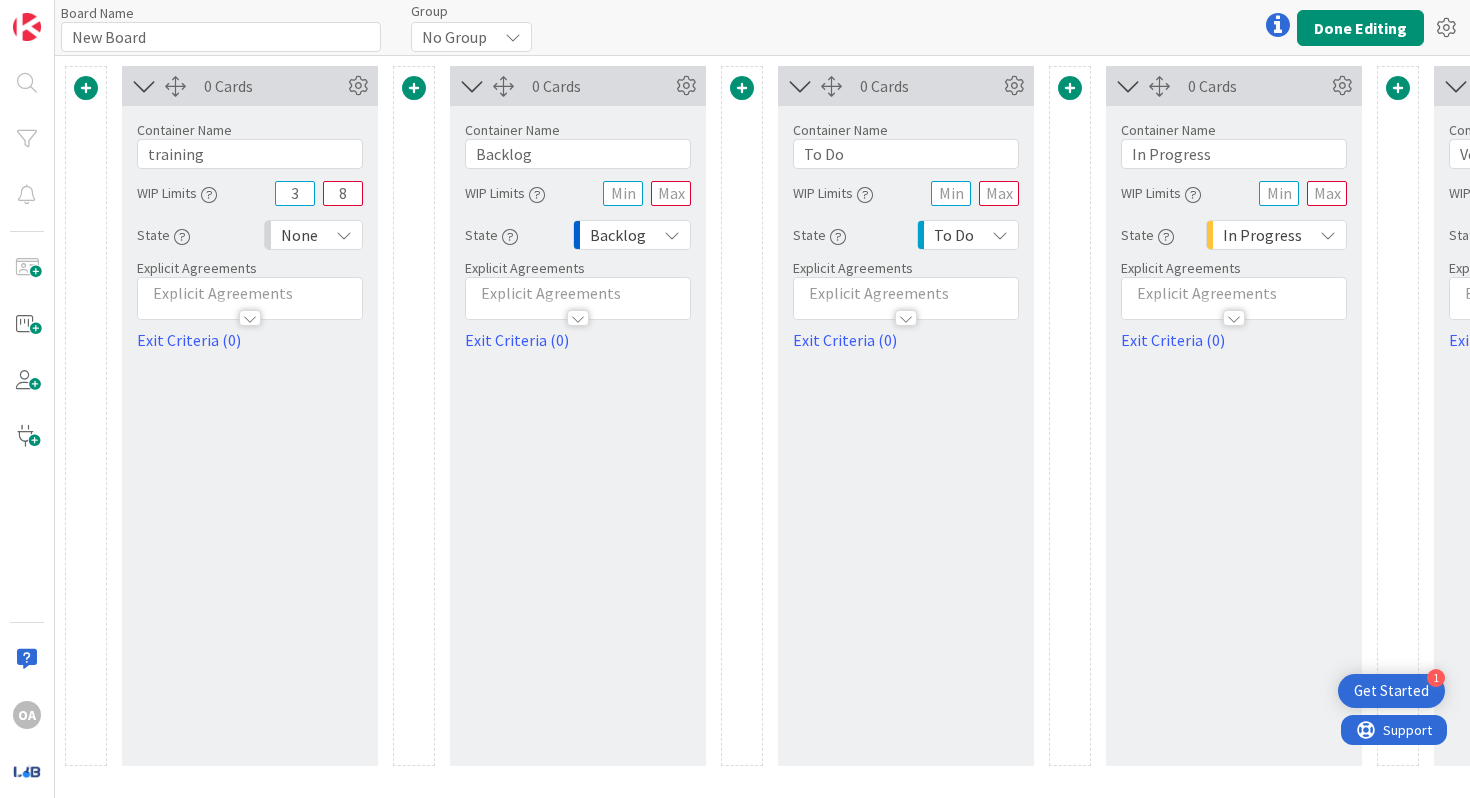 click at bounding box center [175, 86] 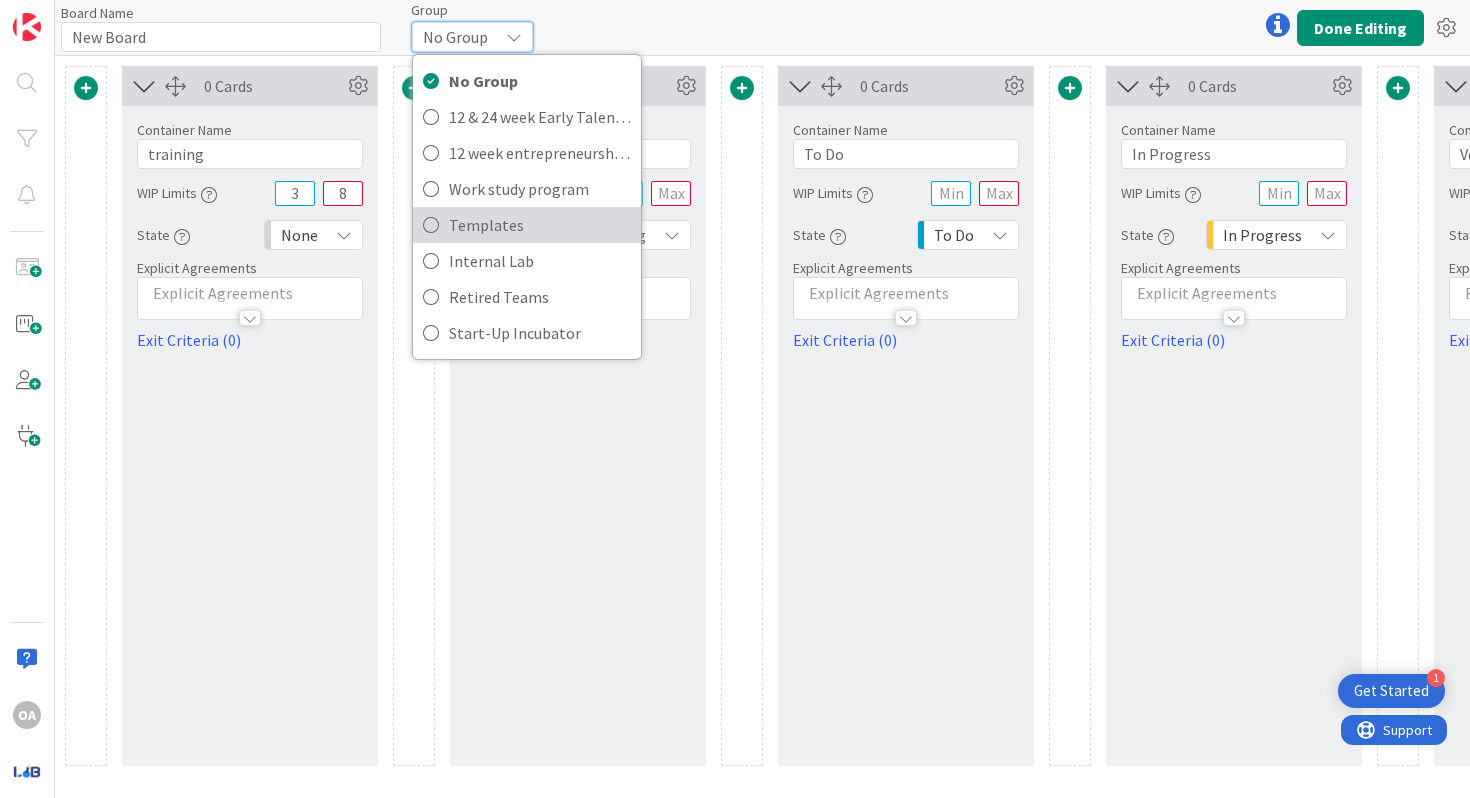 click on "Templates" at bounding box center (540, 225) 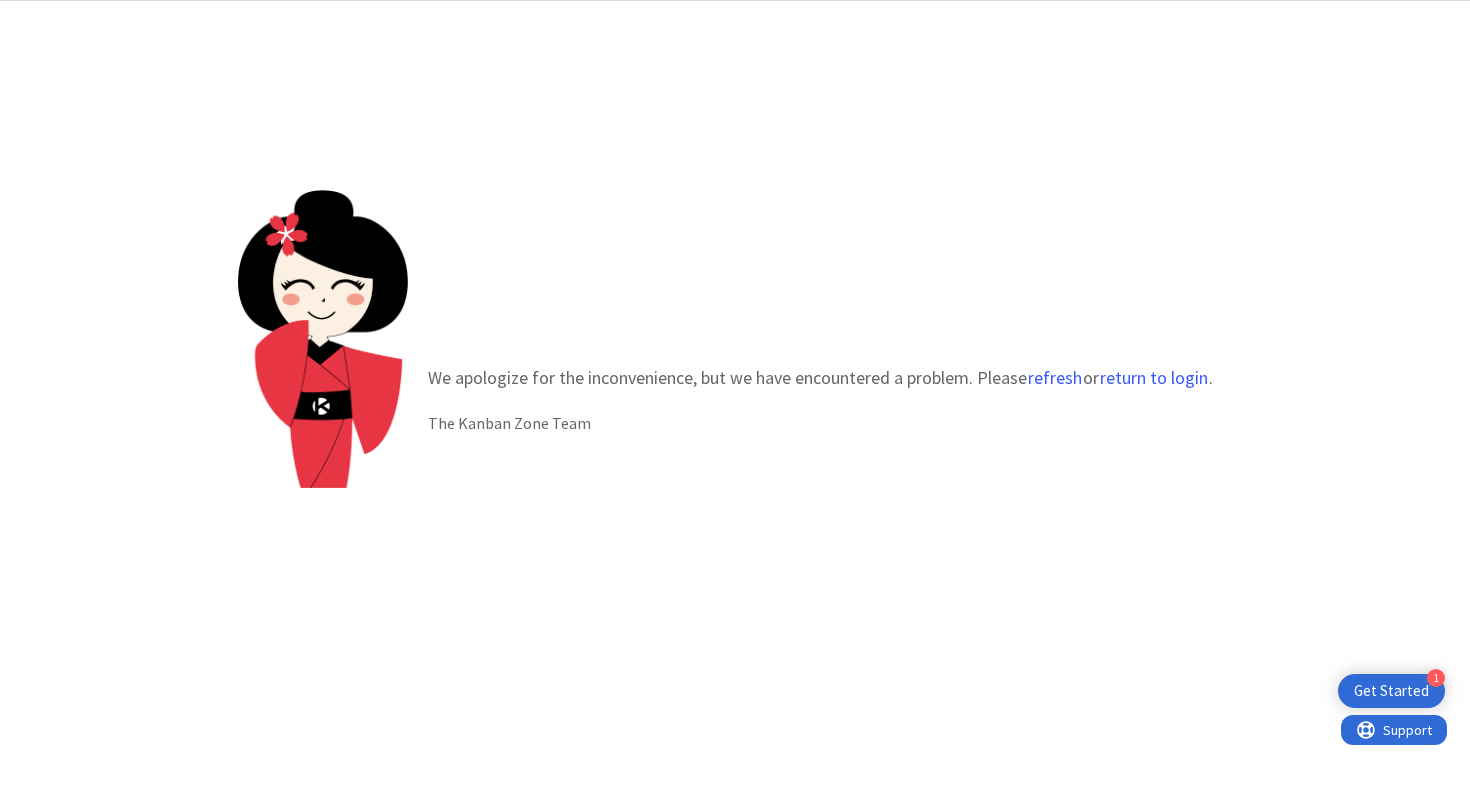 scroll, scrollTop: 0, scrollLeft: 0, axis: both 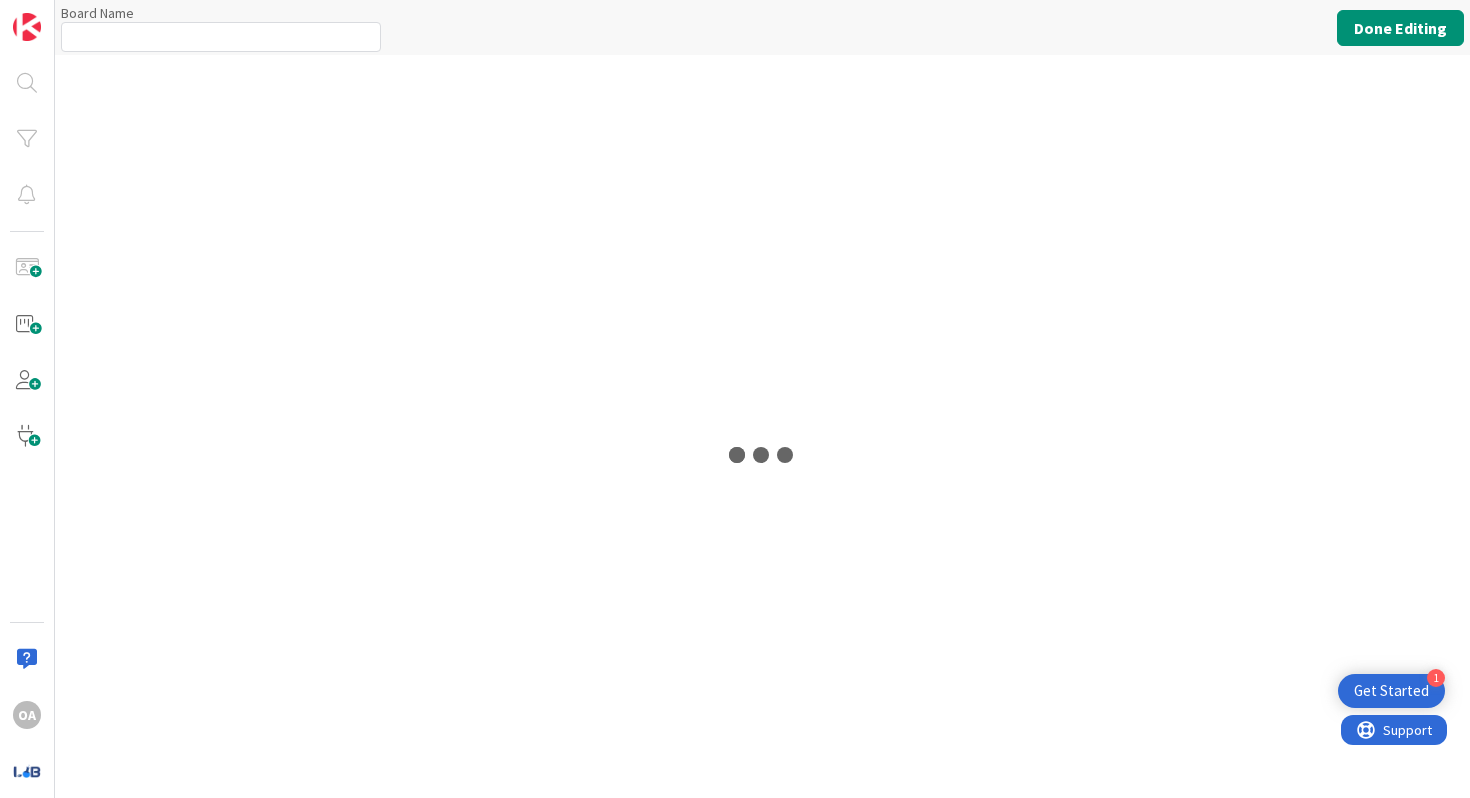 type on "New Board" 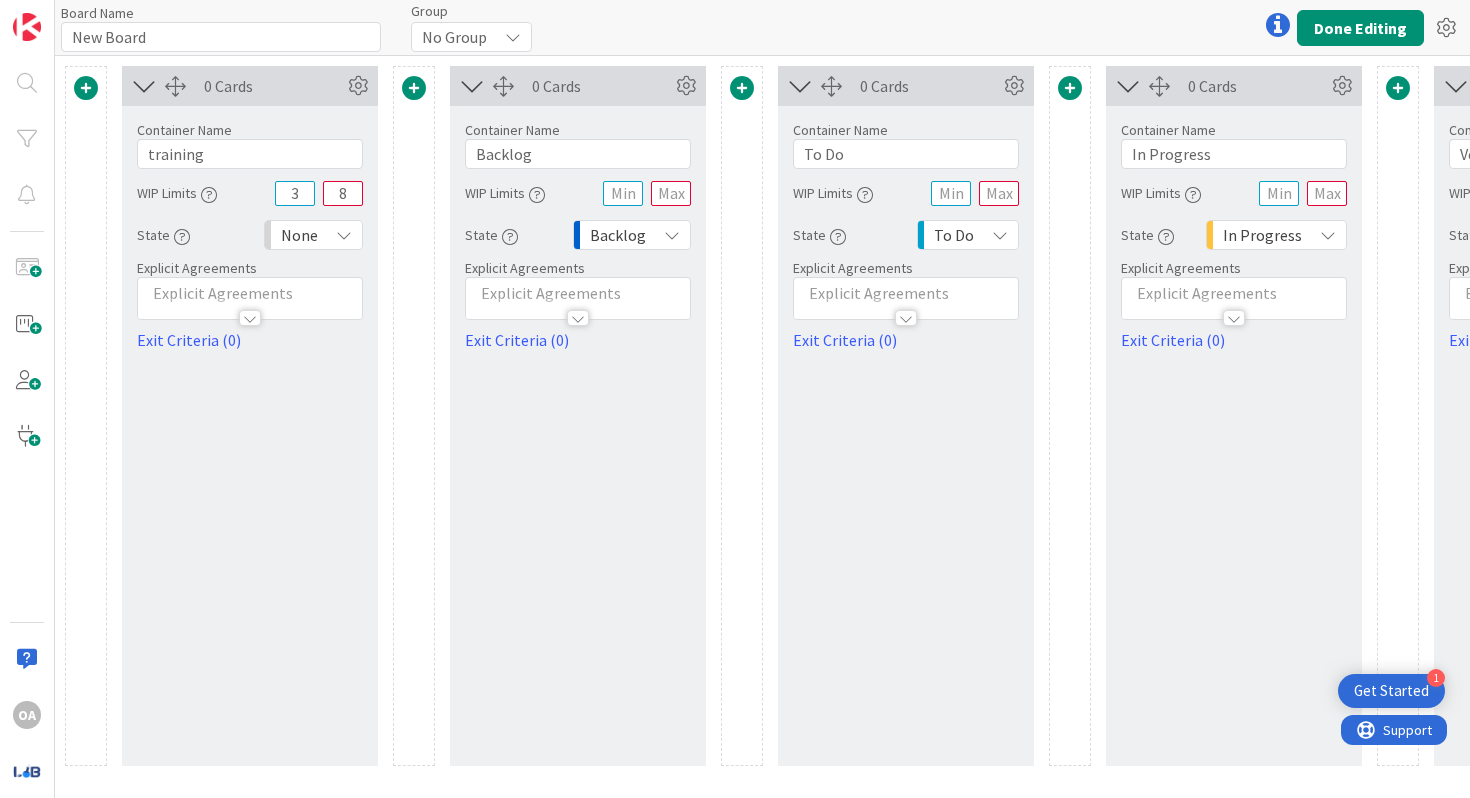 scroll, scrollTop: 0, scrollLeft: 0, axis: both 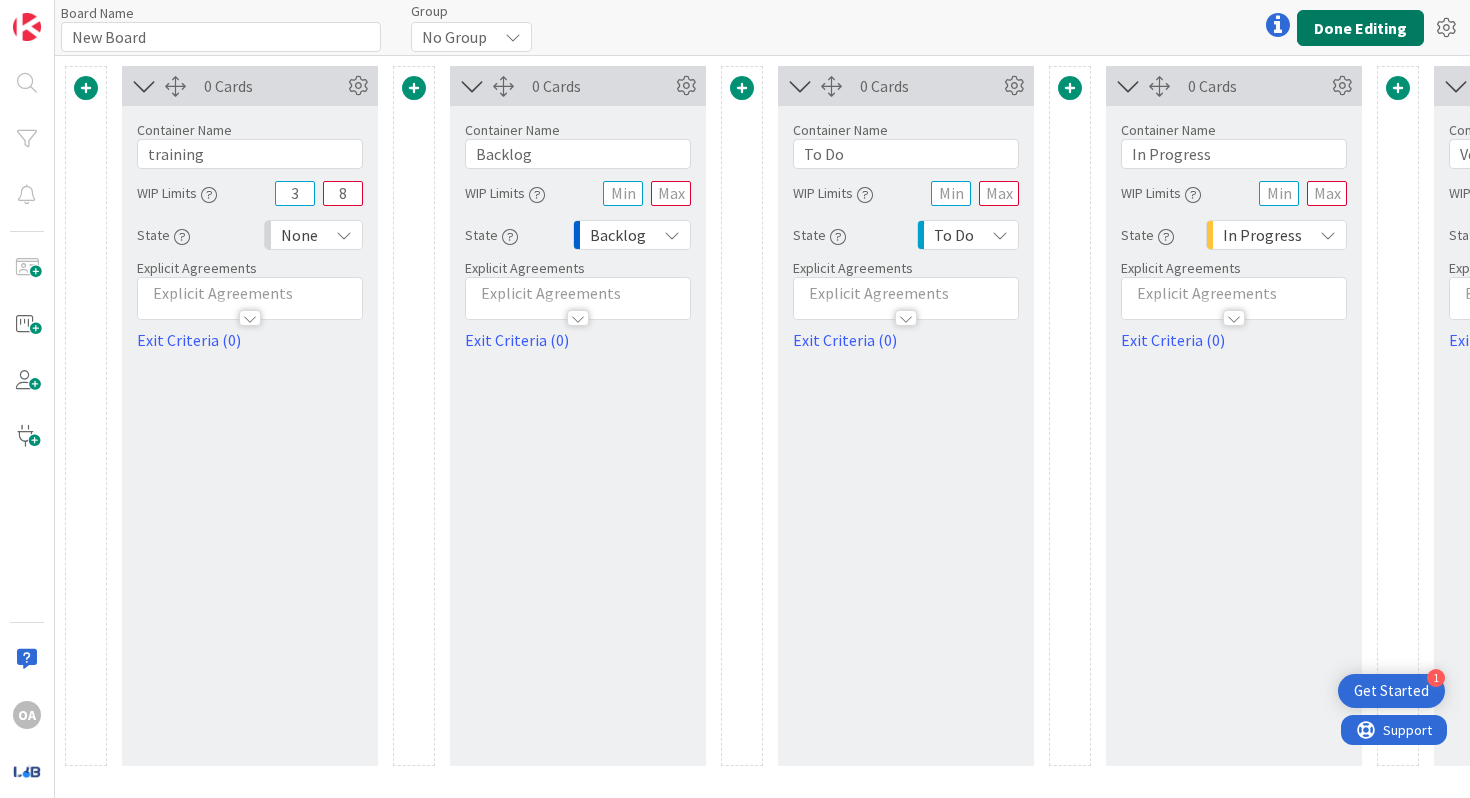 click on "Done Editing" at bounding box center (1360, 28) 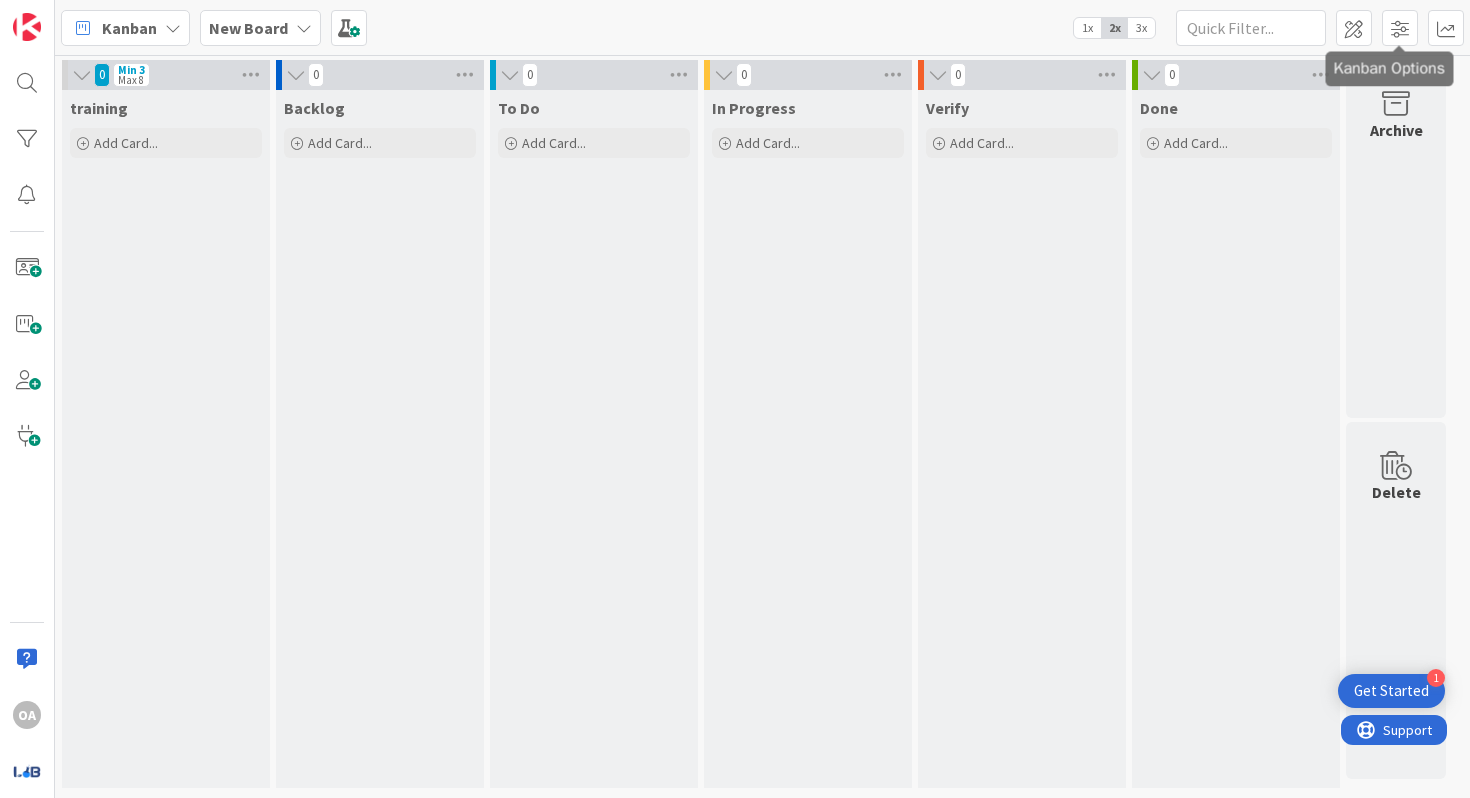 scroll, scrollTop: 0, scrollLeft: 0, axis: both 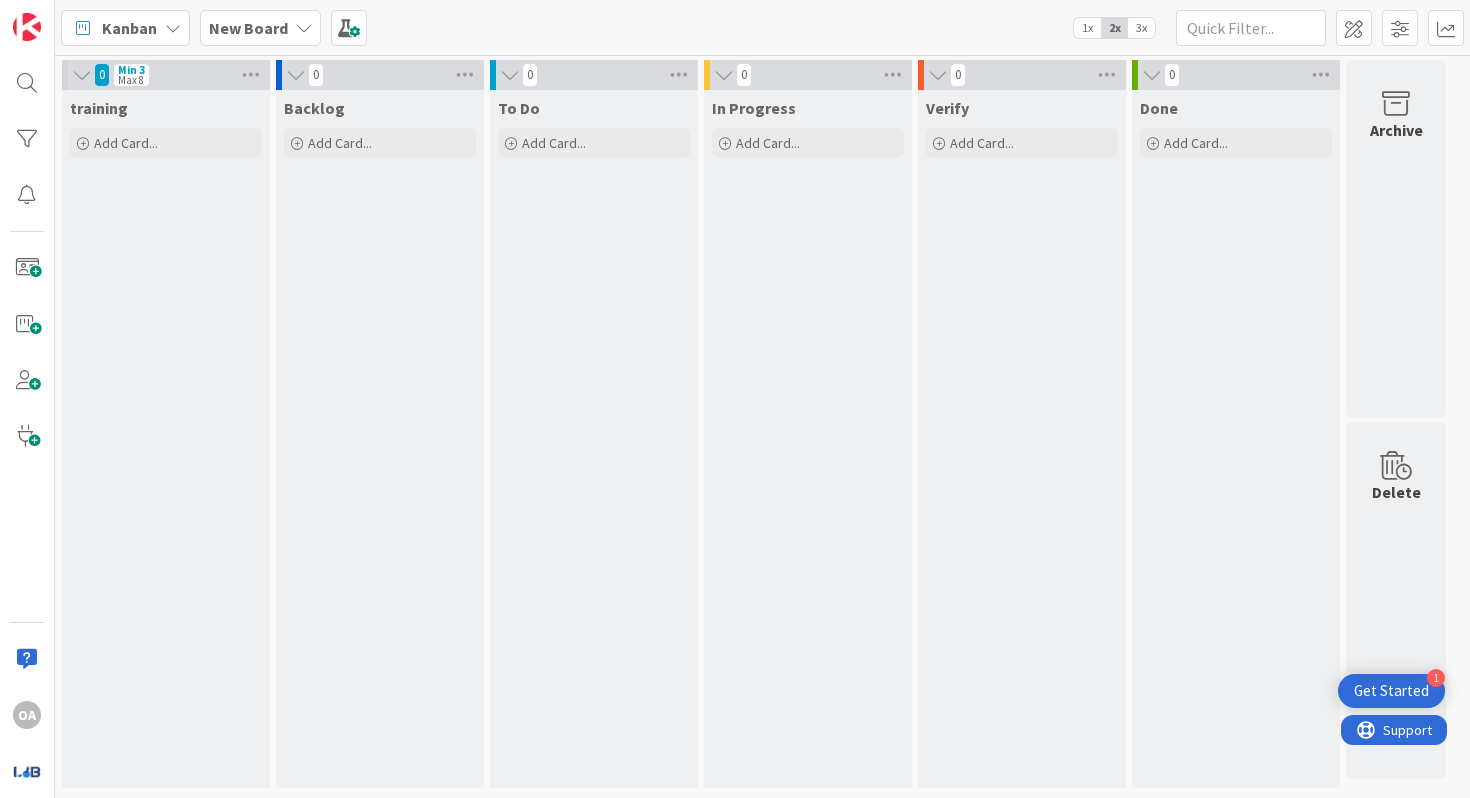 click on "1x" at bounding box center [1087, 28] 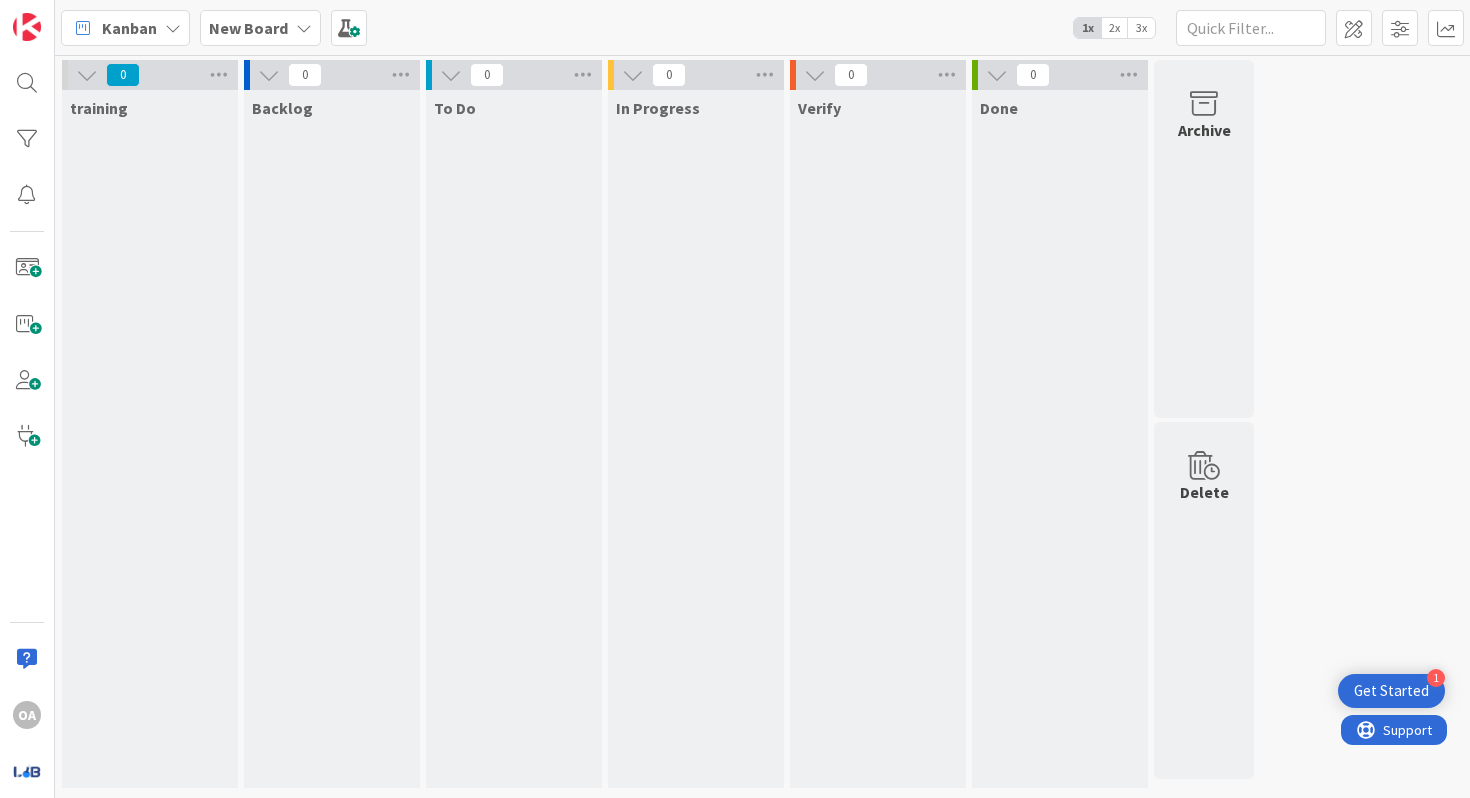 click on "2x" at bounding box center (1114, 28) 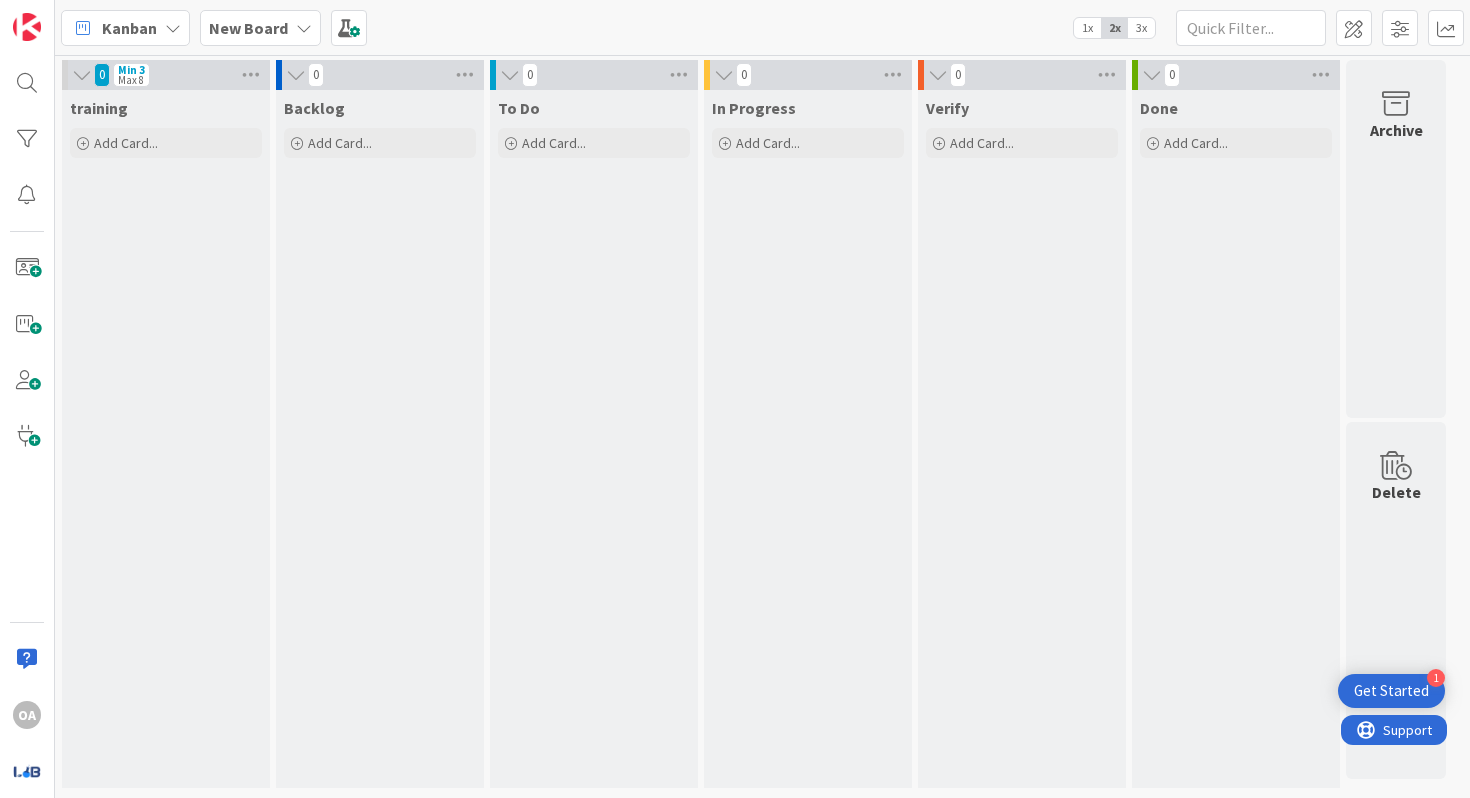 click on "0 Min 3 Max 8" at bounding box center (166, 75) 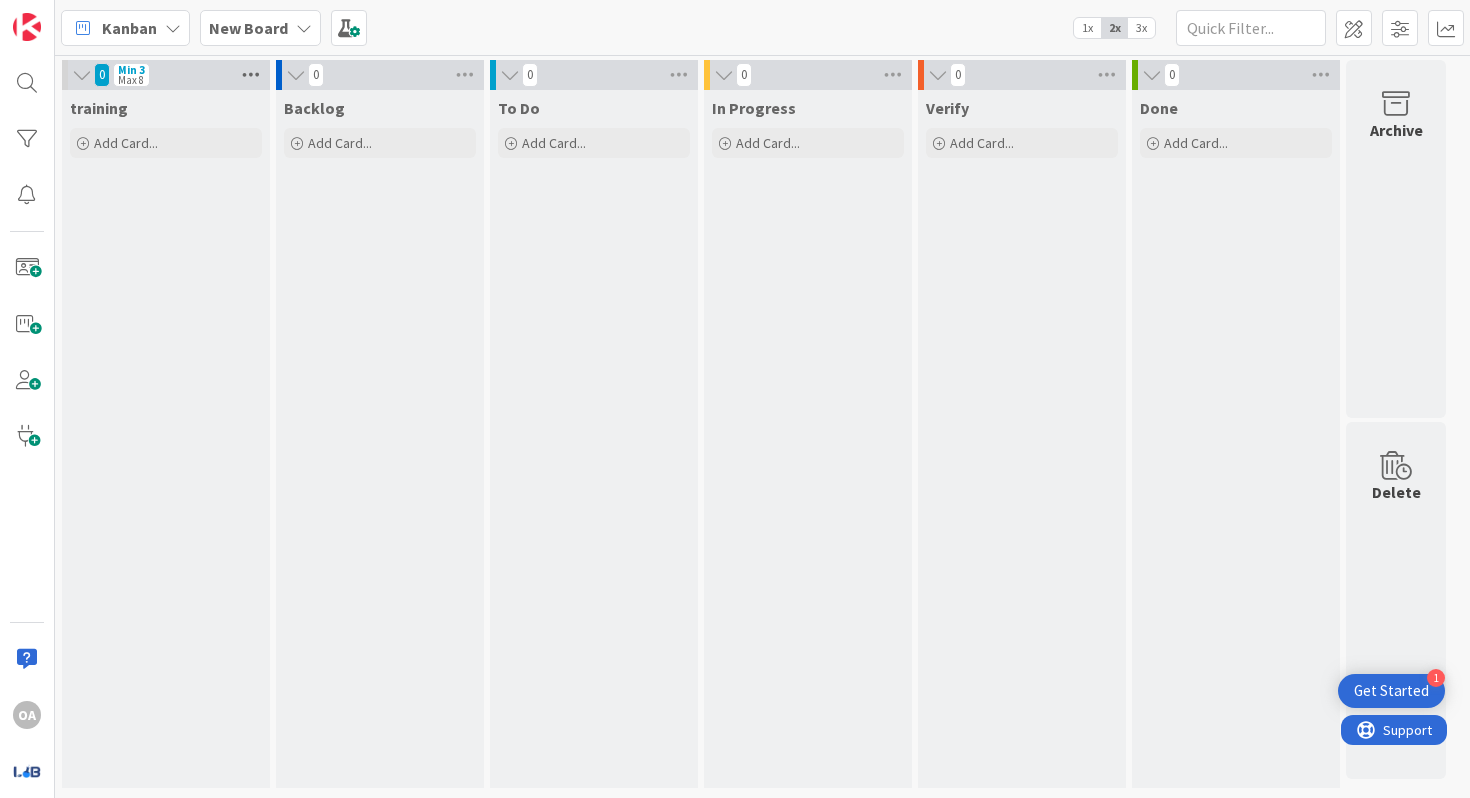 click at bounding box center (251, 75) 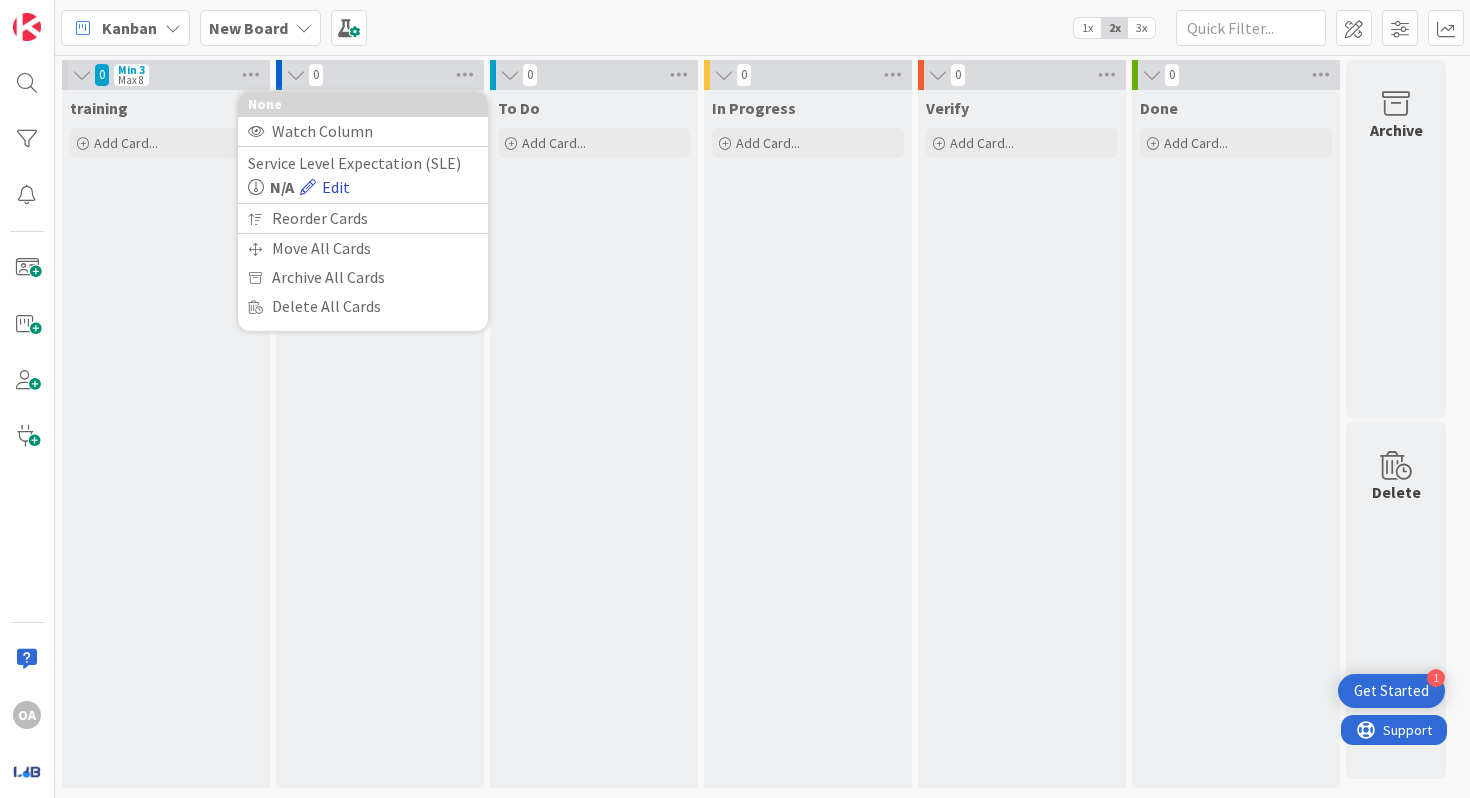 click on "Edit" at bounding box center (325, 187) 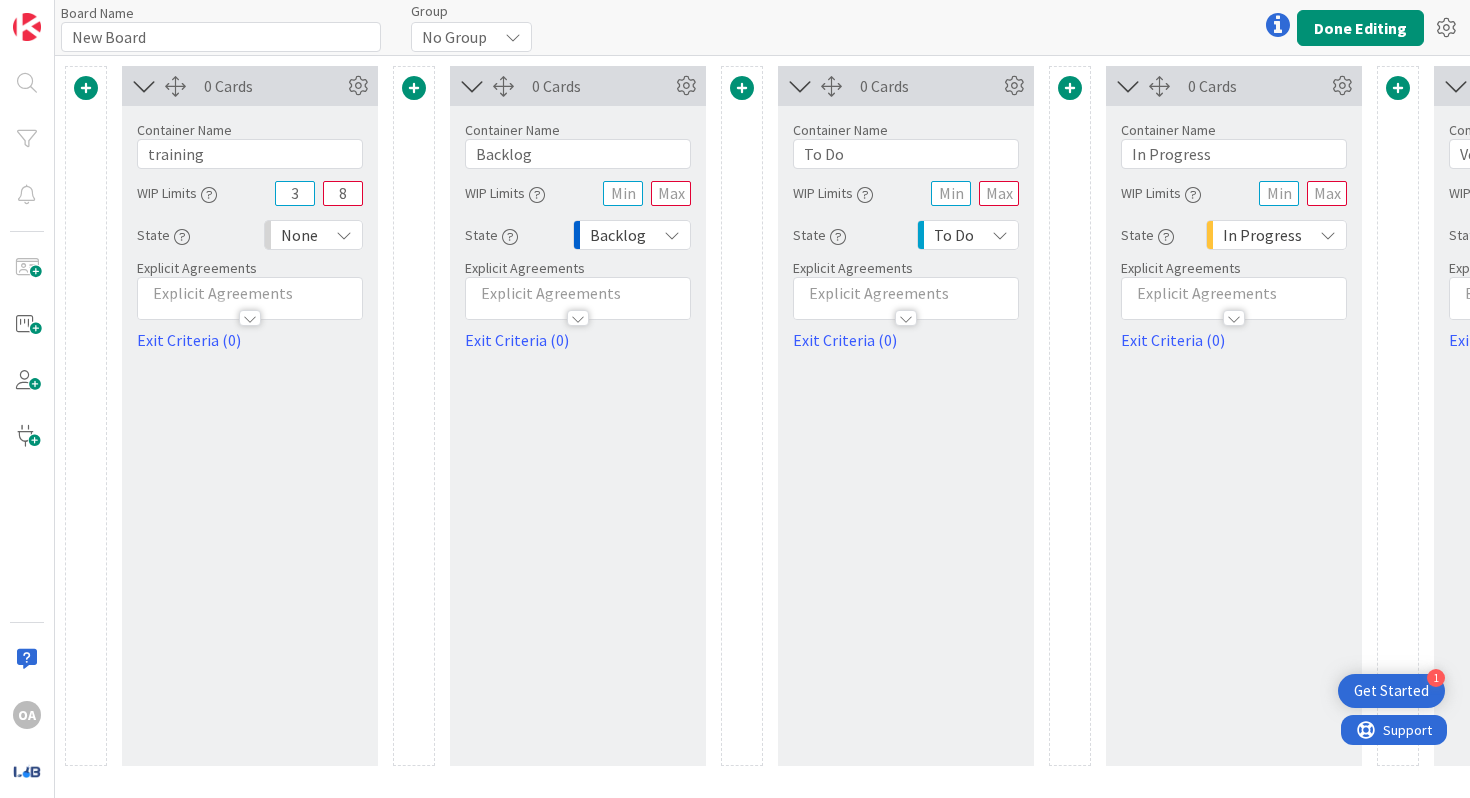 scroll, scrollTop: 0, scrollLeft: 0, axis: both 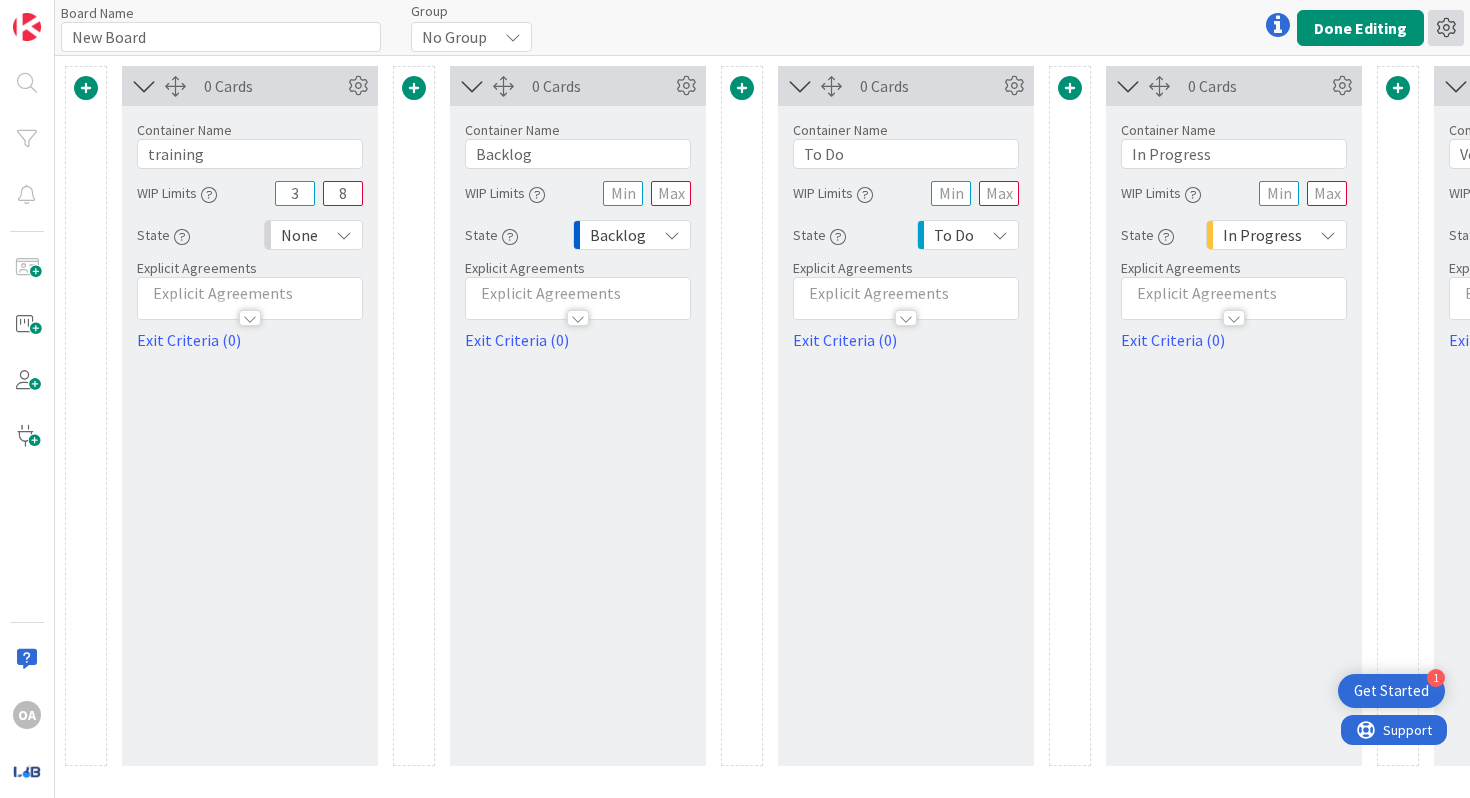 click at bounding box center (1446, 28) 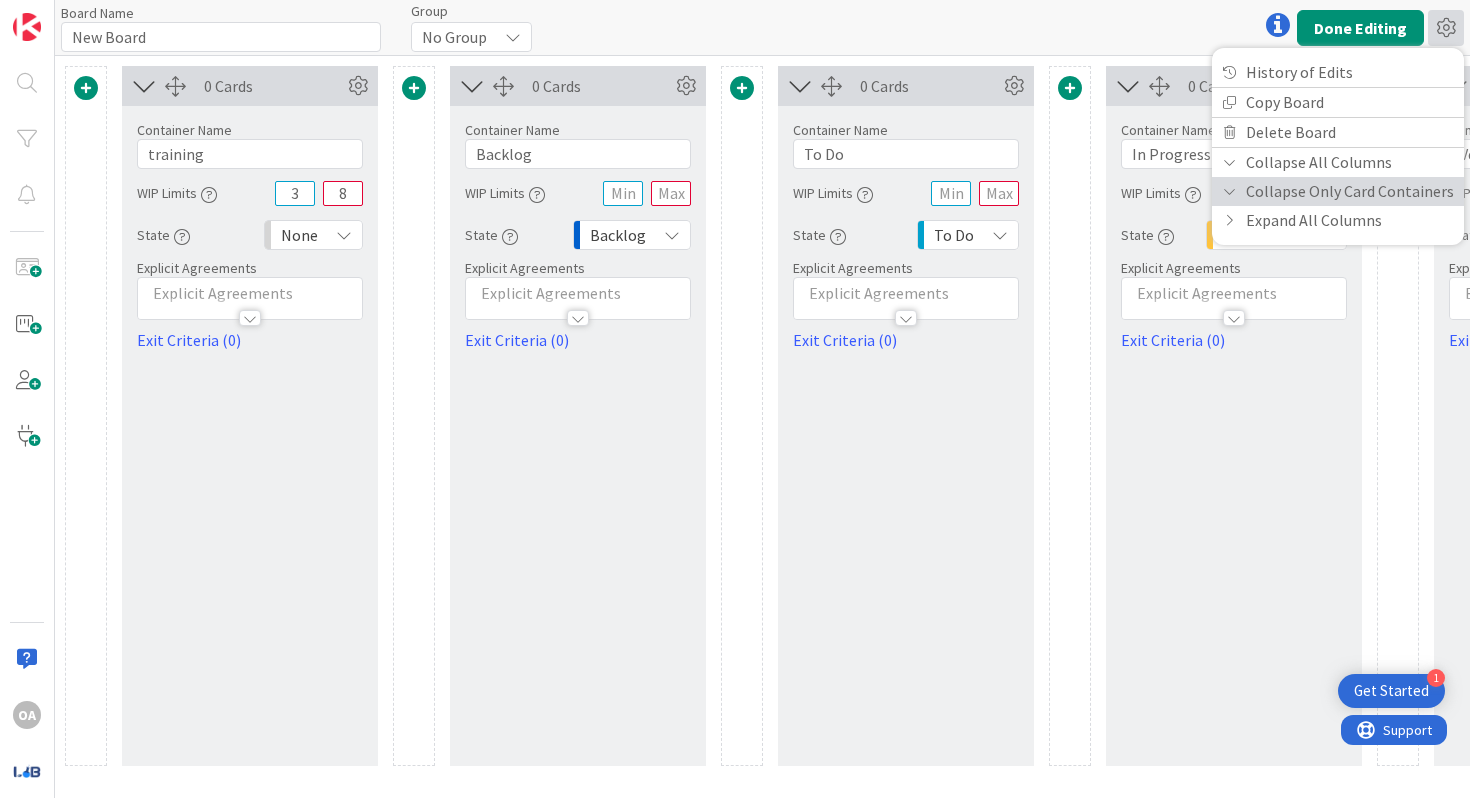 click on "Collapse Only Card Containers" at bounding box center (1338, 191) 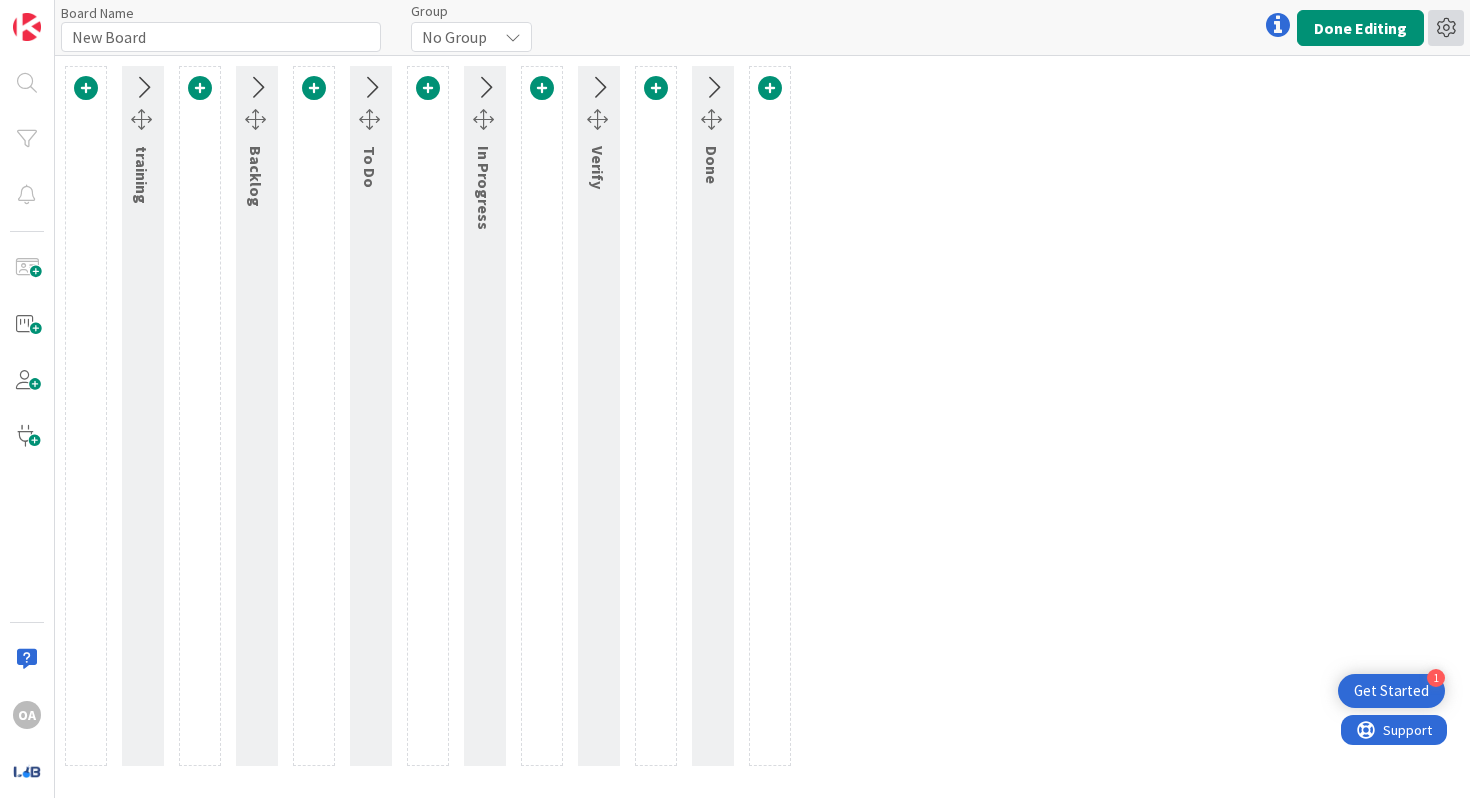 click at bounding box center (1446, 28) 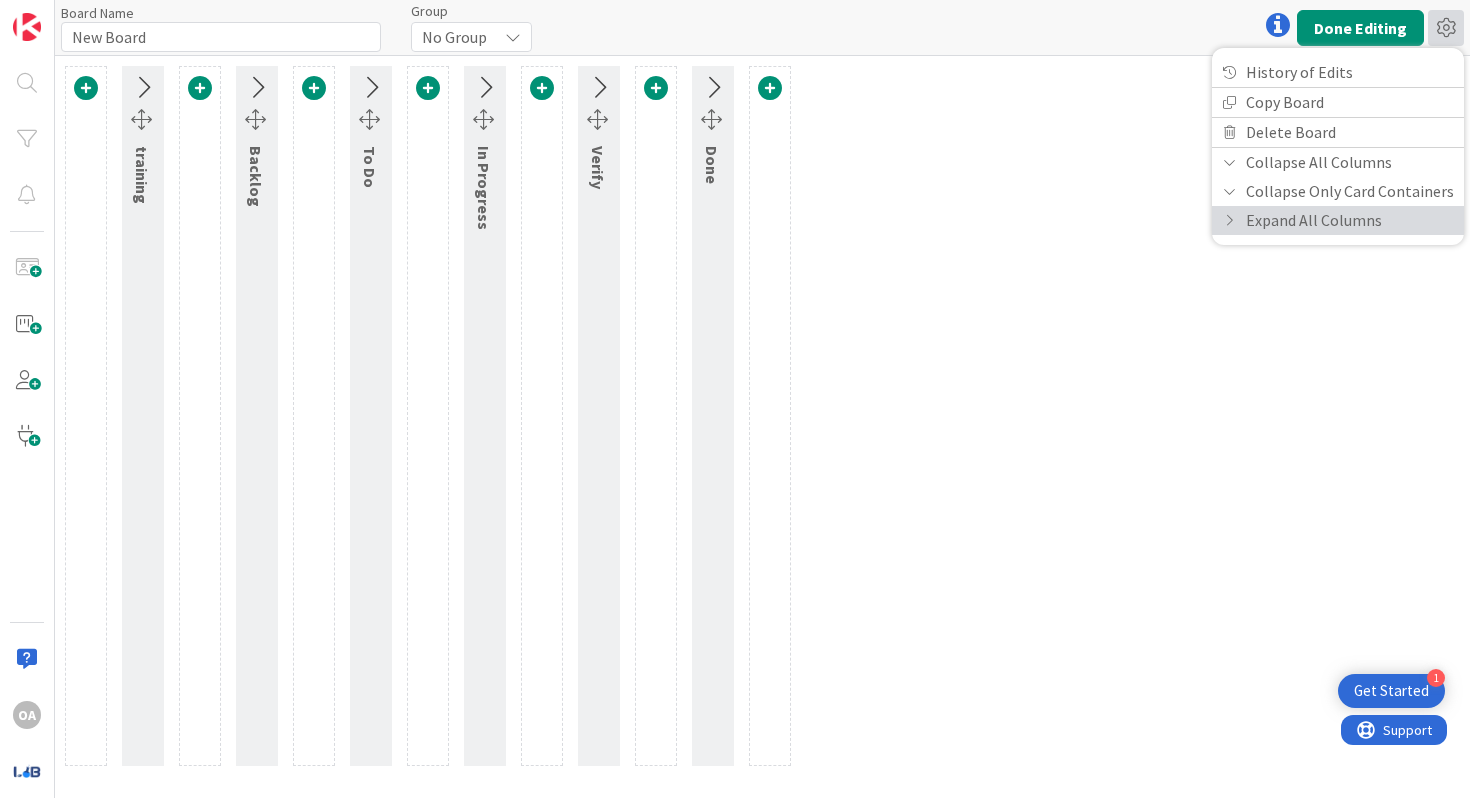 click on "Expand All Columns" at bounding box center [1338, 220] 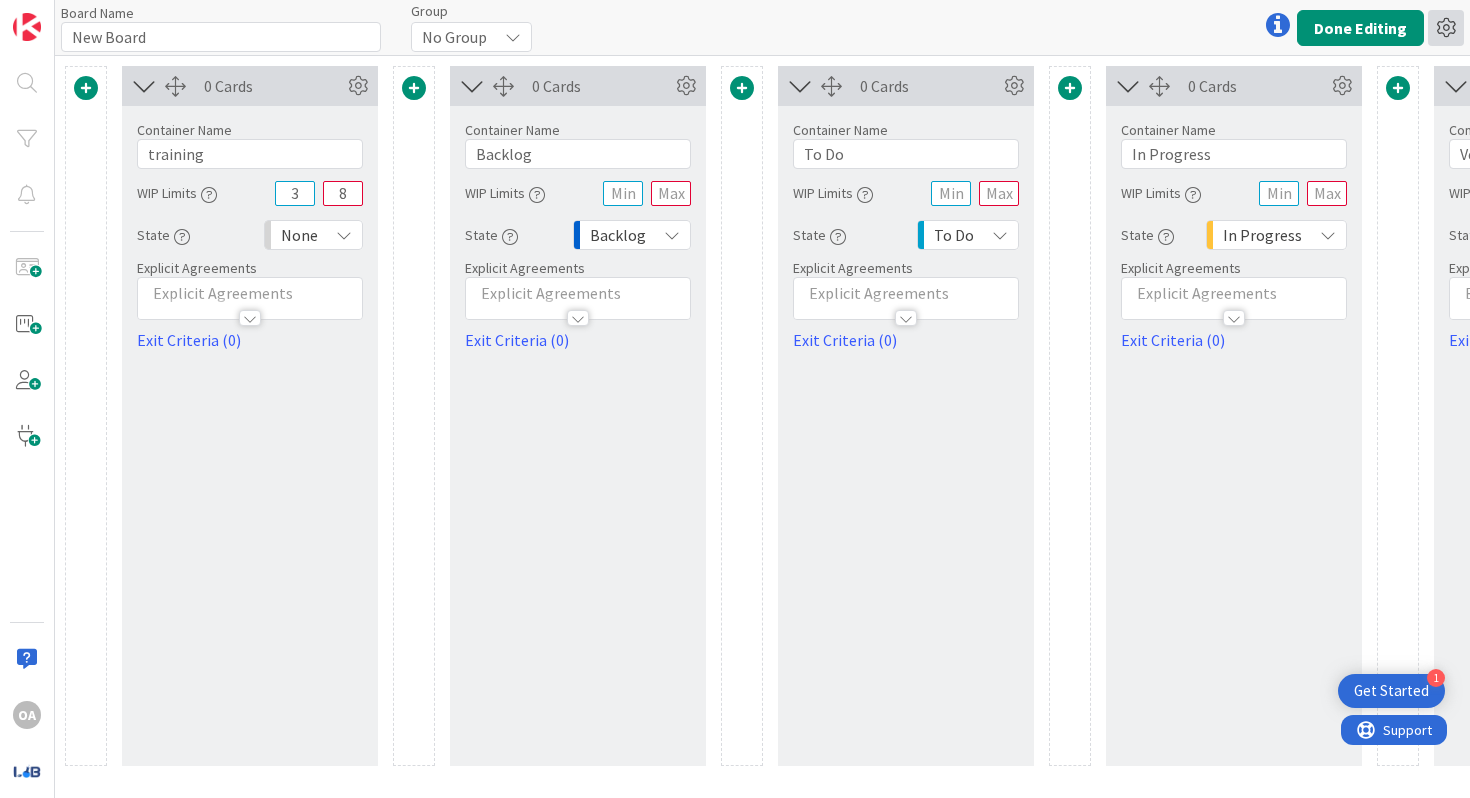 click at bounding box center (1446, 28) 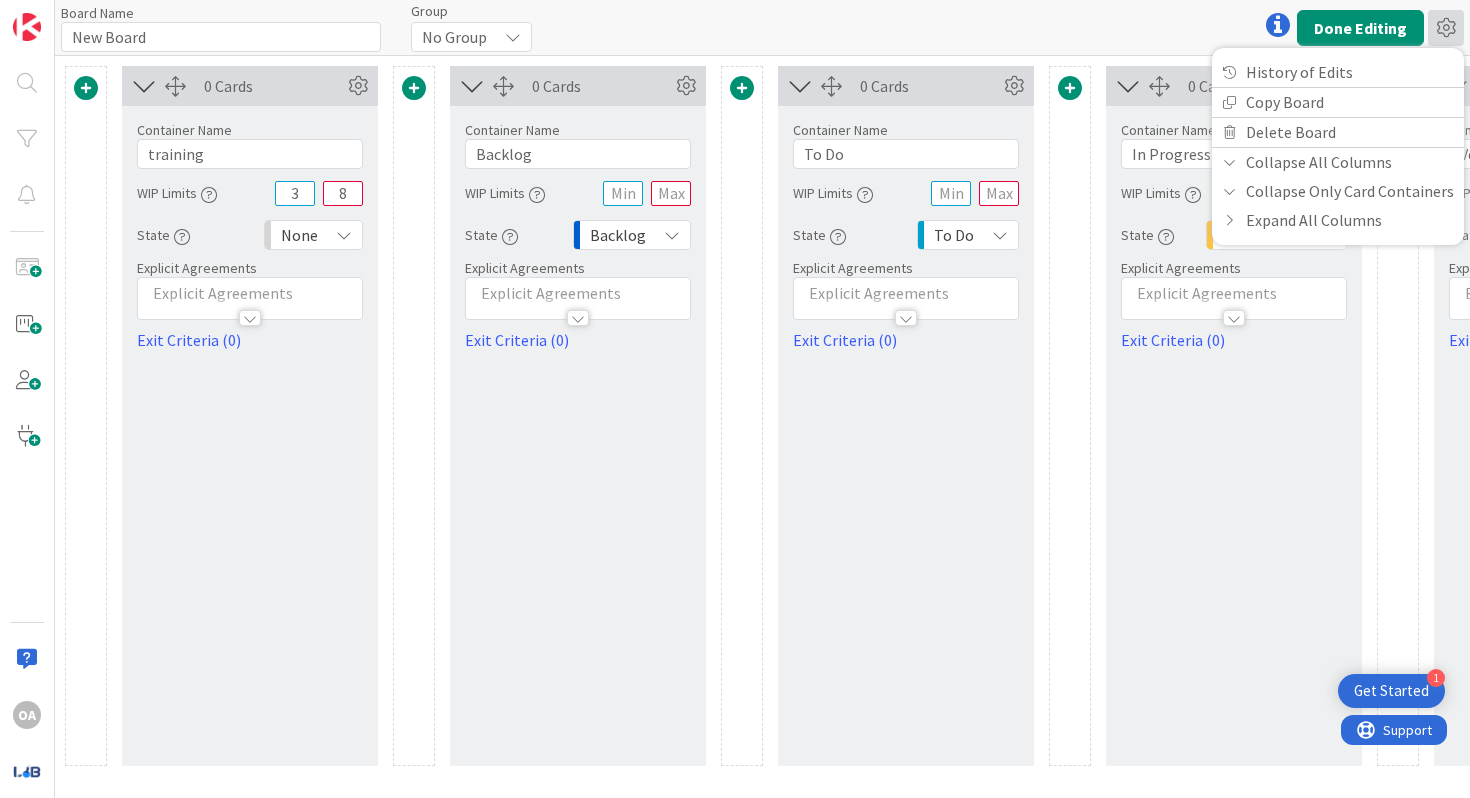 click at bounding box center [414, 88] 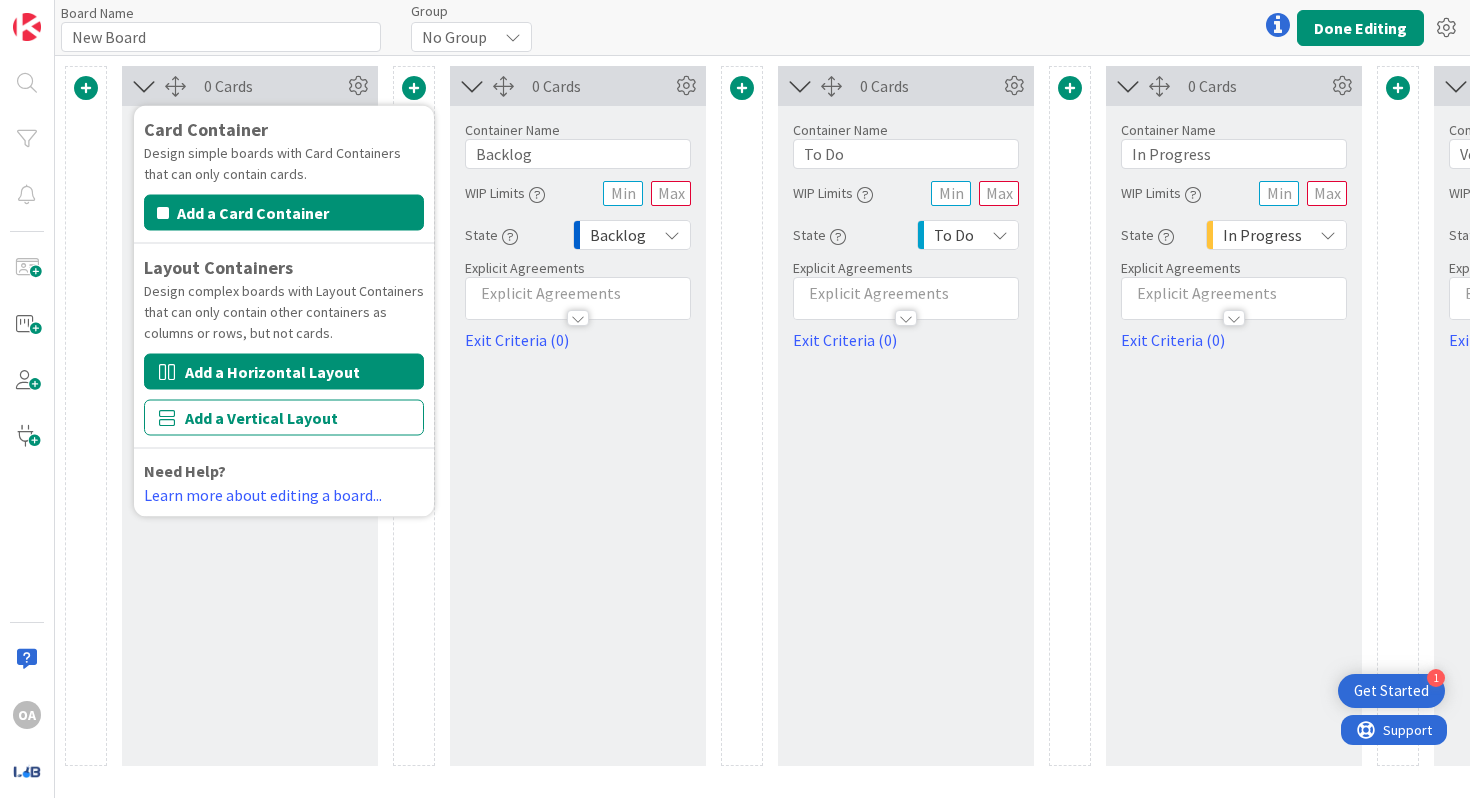 click on "Add a Horizontal Layout" at bounding box center [284, 372] 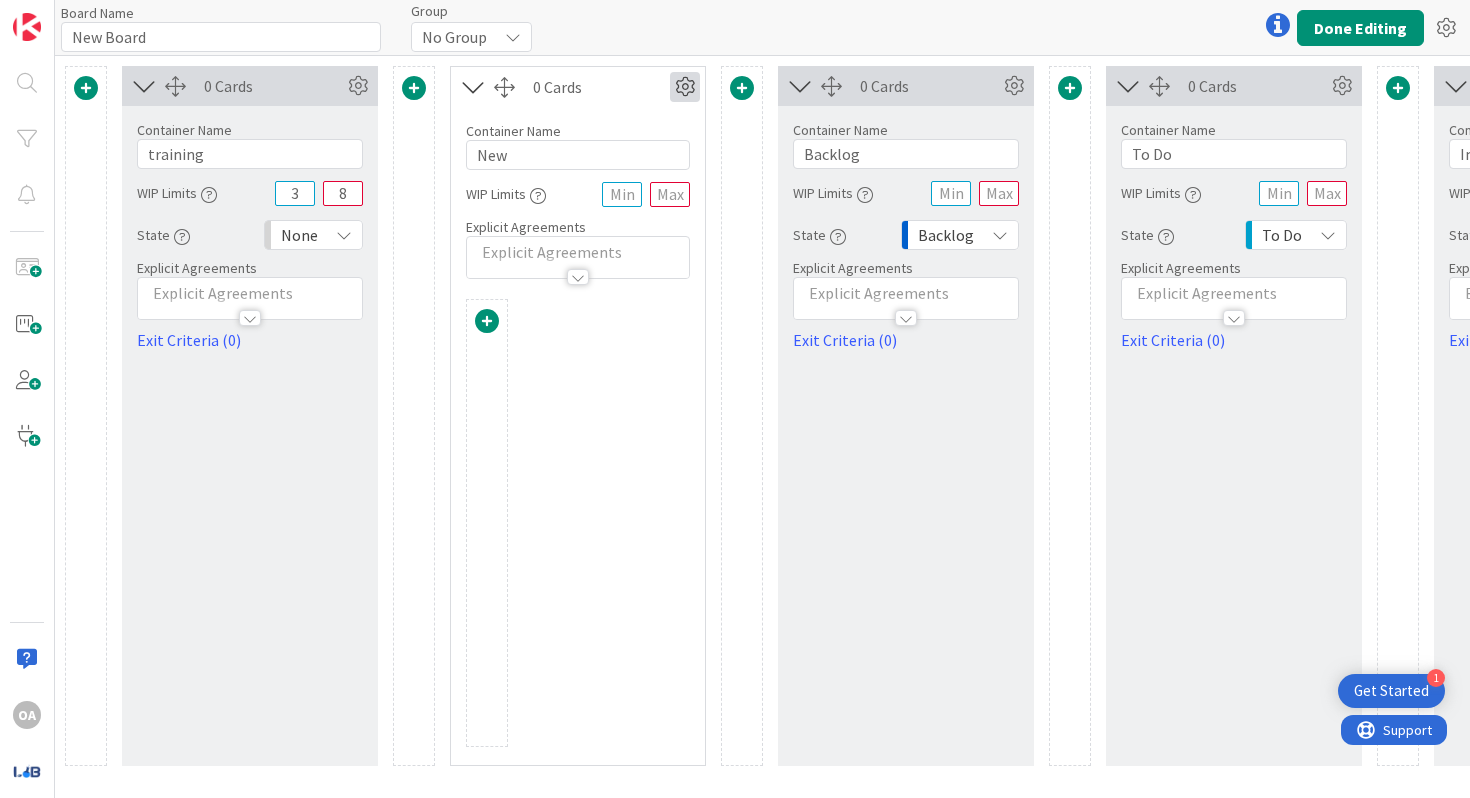 click at bounding box center (685, 87) 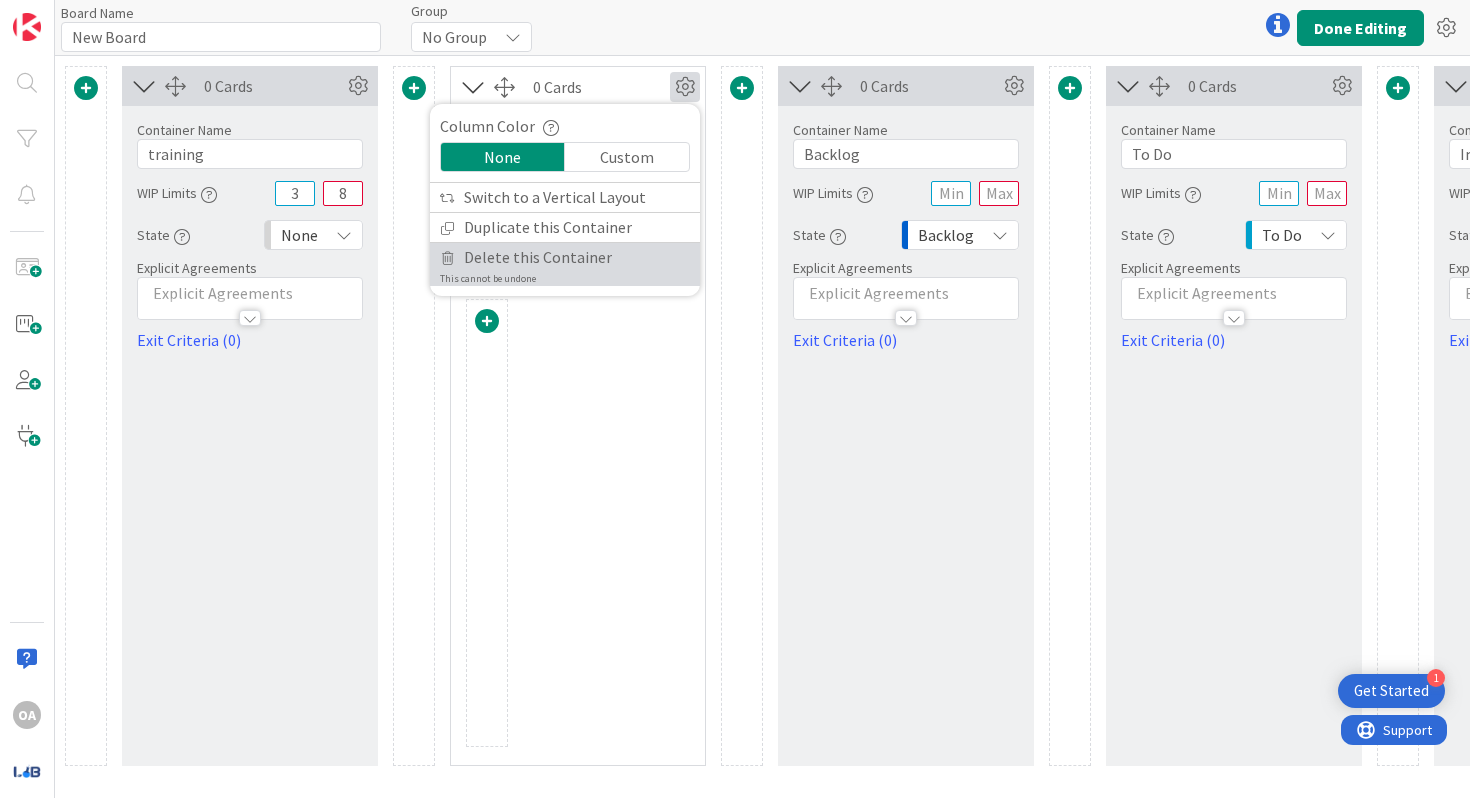 click on "Delete this Container" at bounding box center (538, 257) 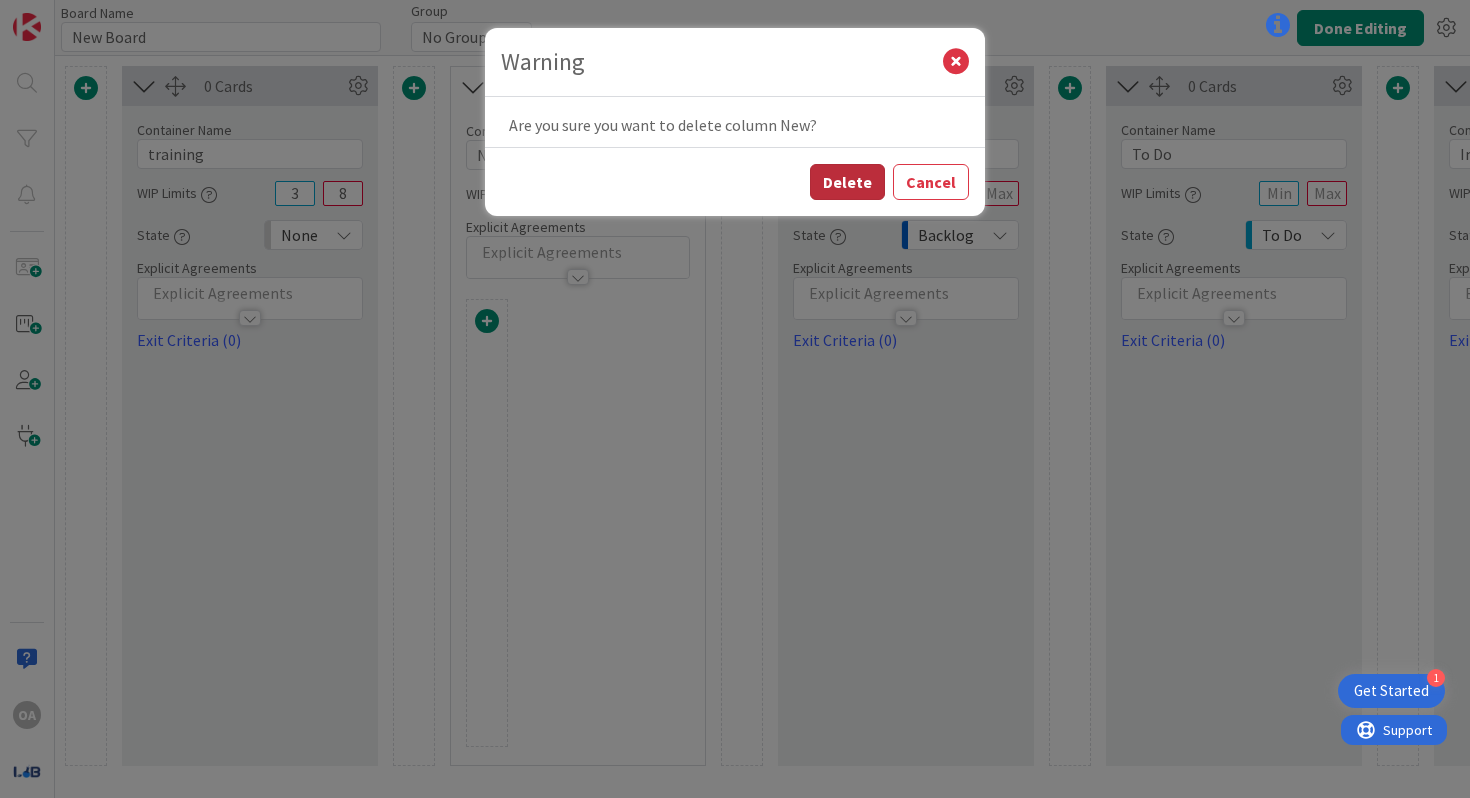 click on "Delete" at bounding box center [847, 182] 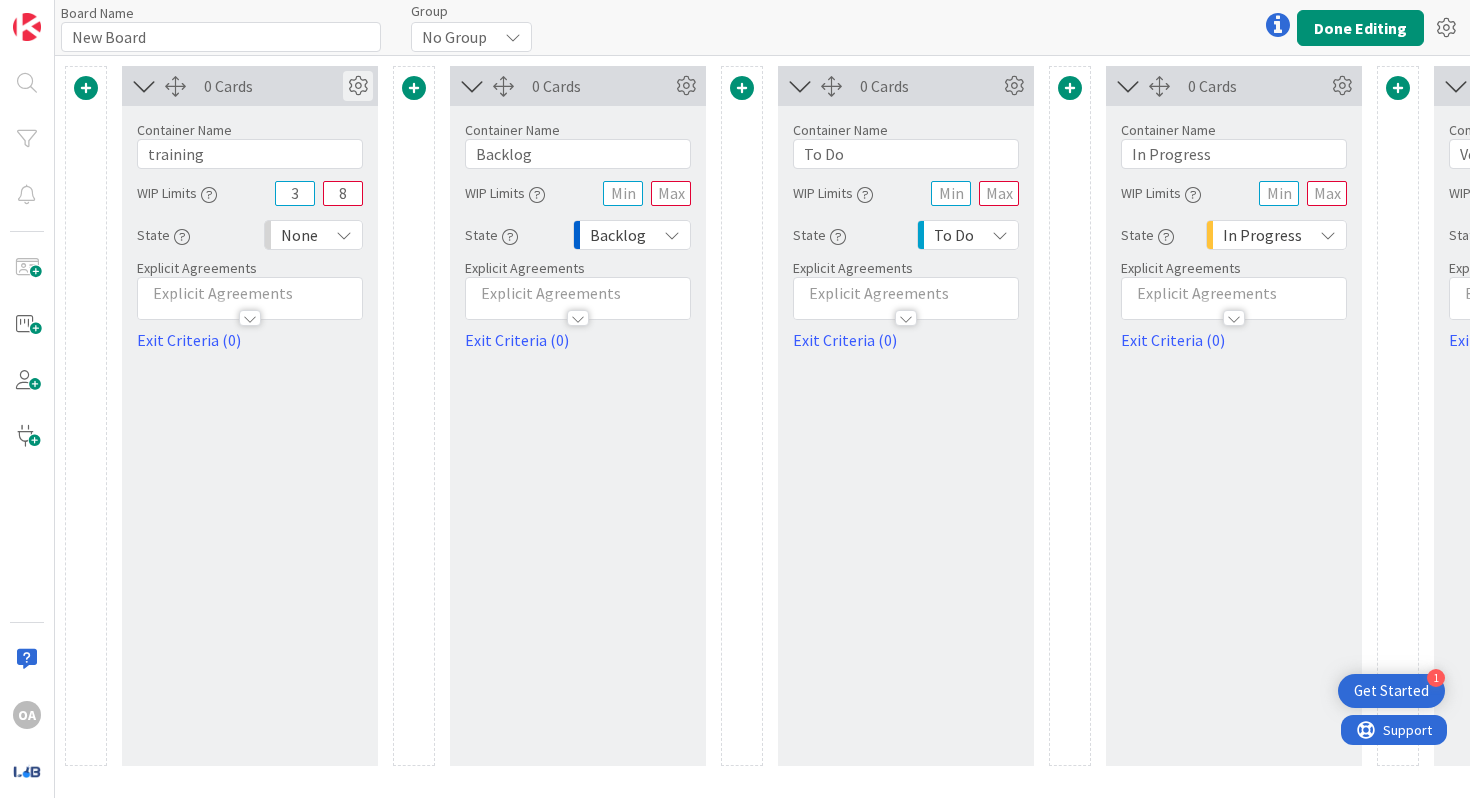 click at bounding box center (358, 86) 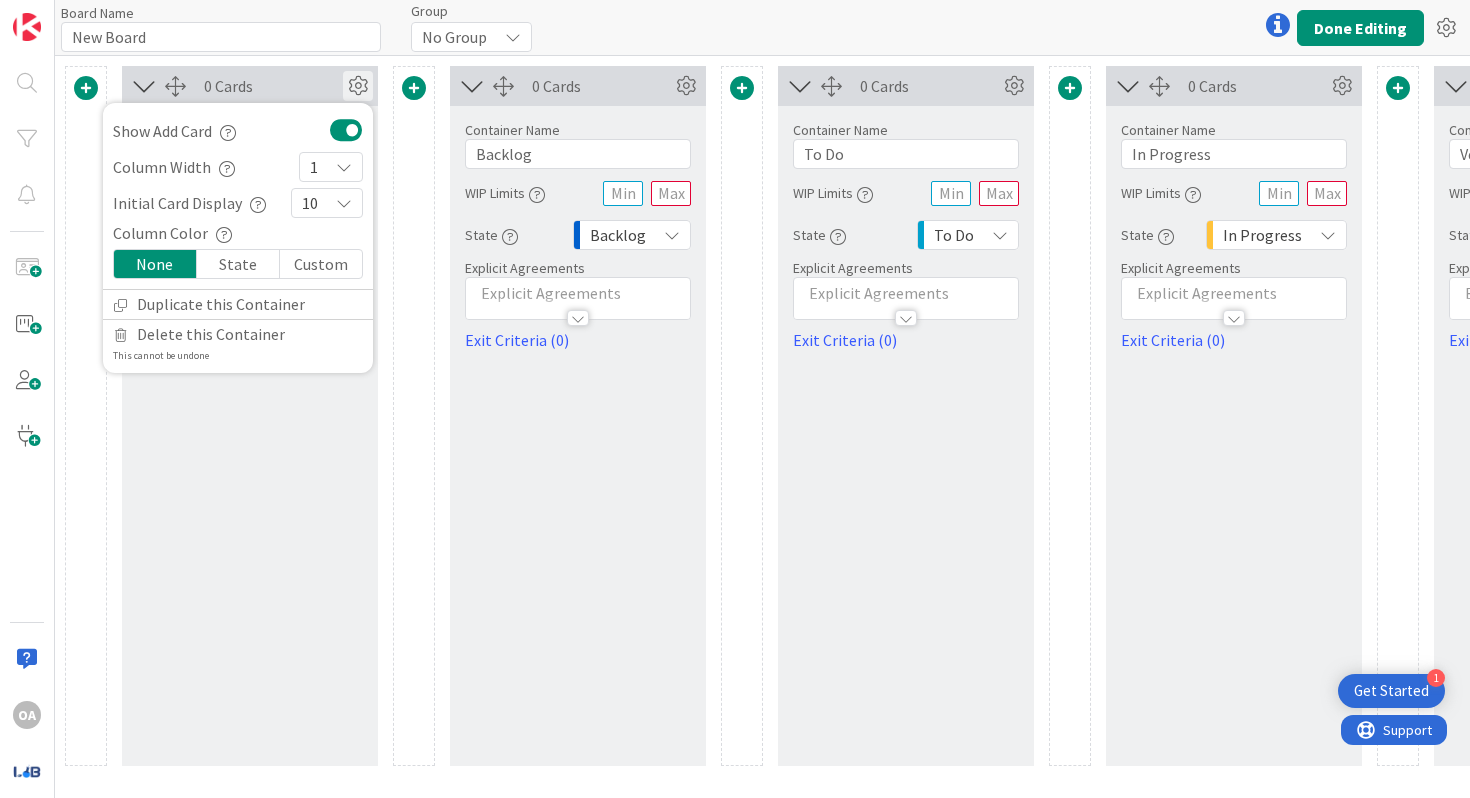 click on "Custom" at bounding box center [321, 264] 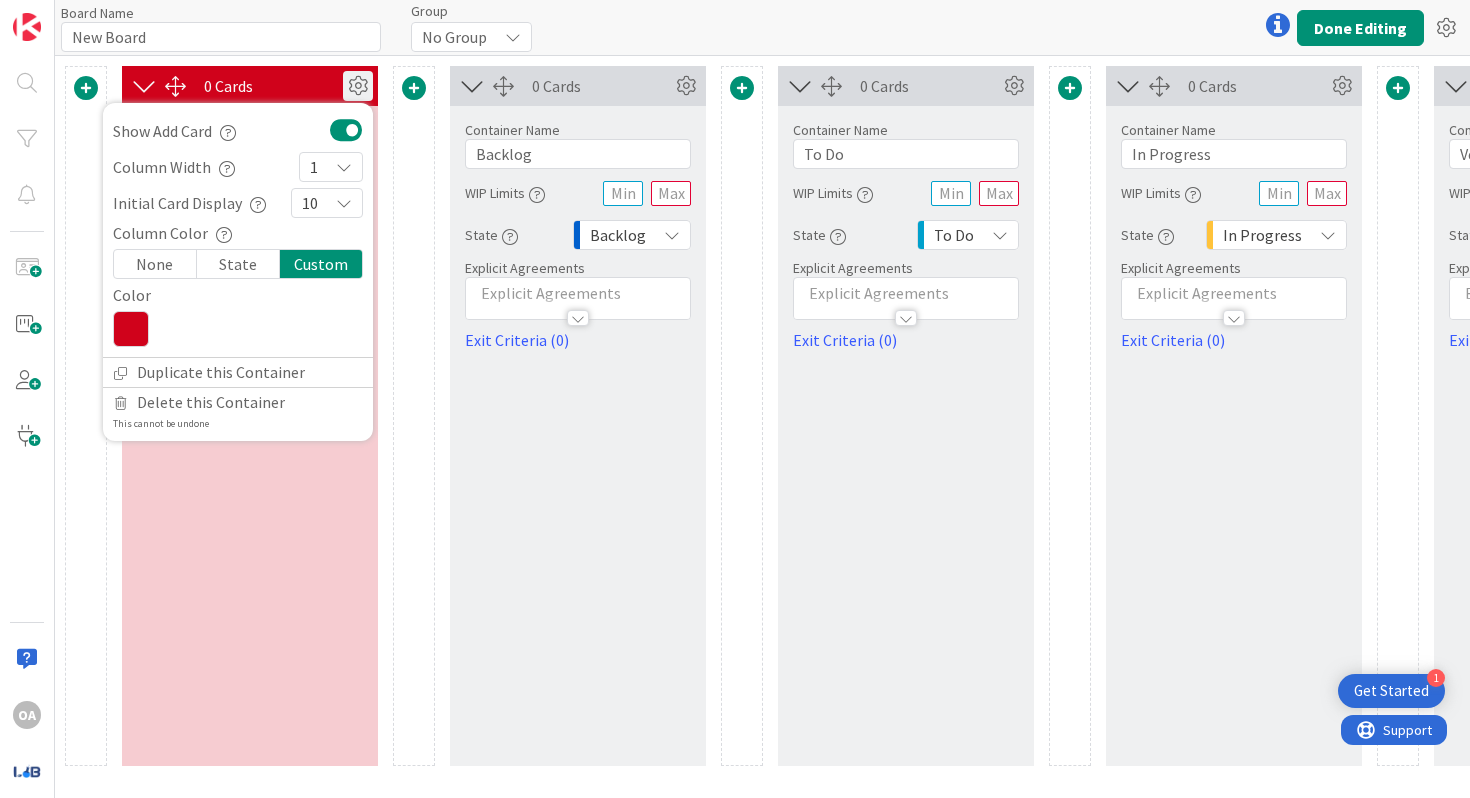 click on "State" at bounding box center [238, 264] 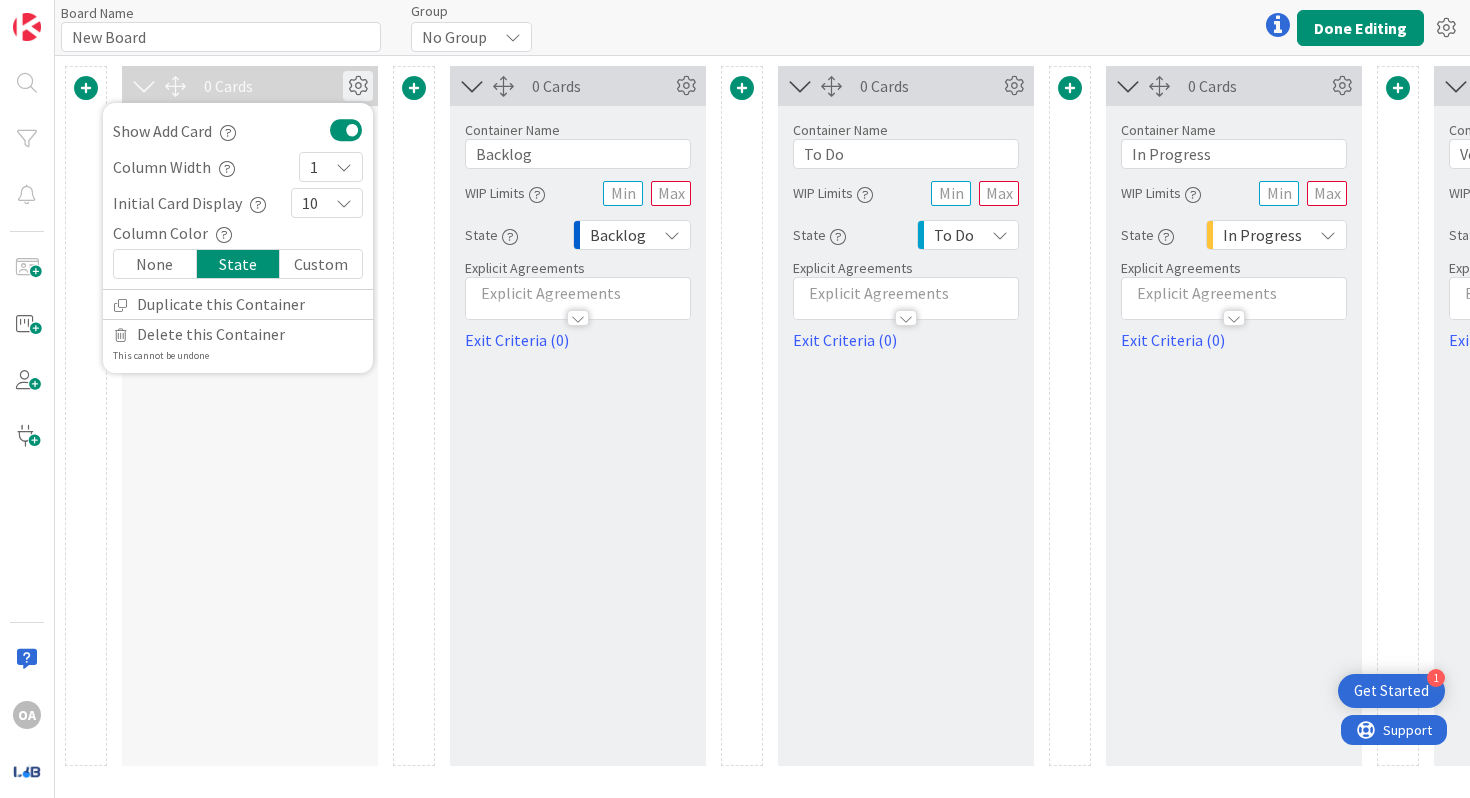 click on "None" at bounding box center [155, 264] 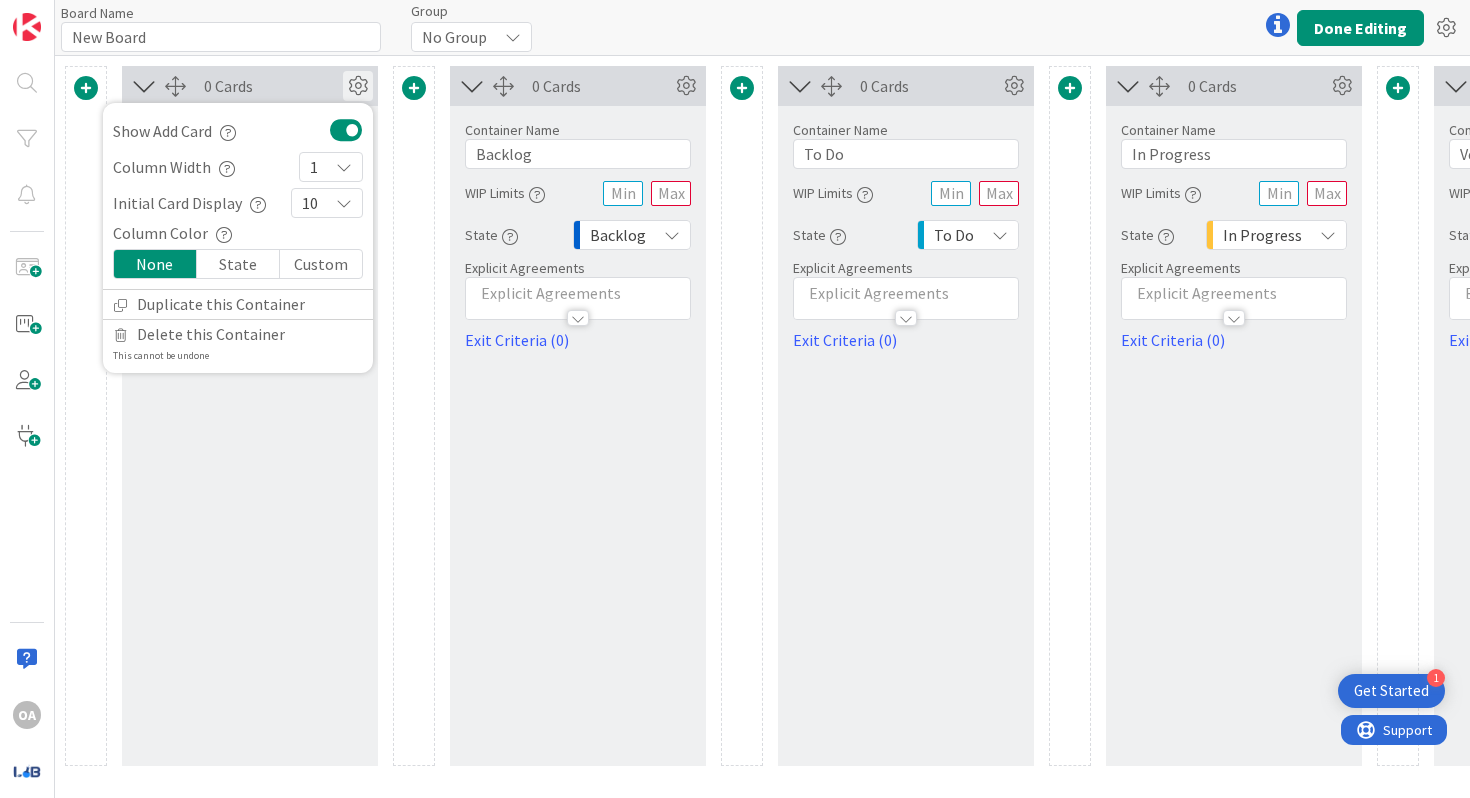 click on "None" at bounding box center (155, 264) 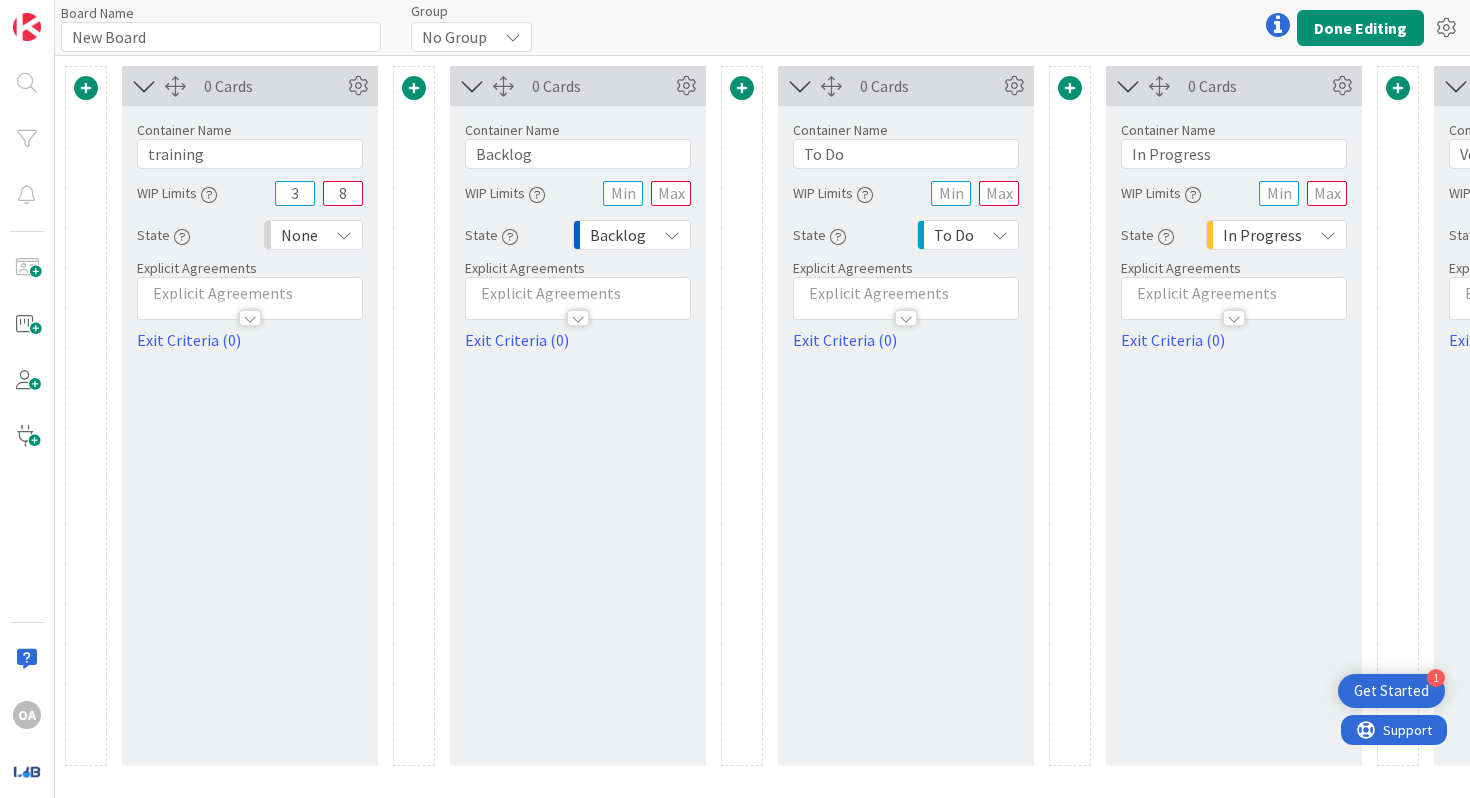 click 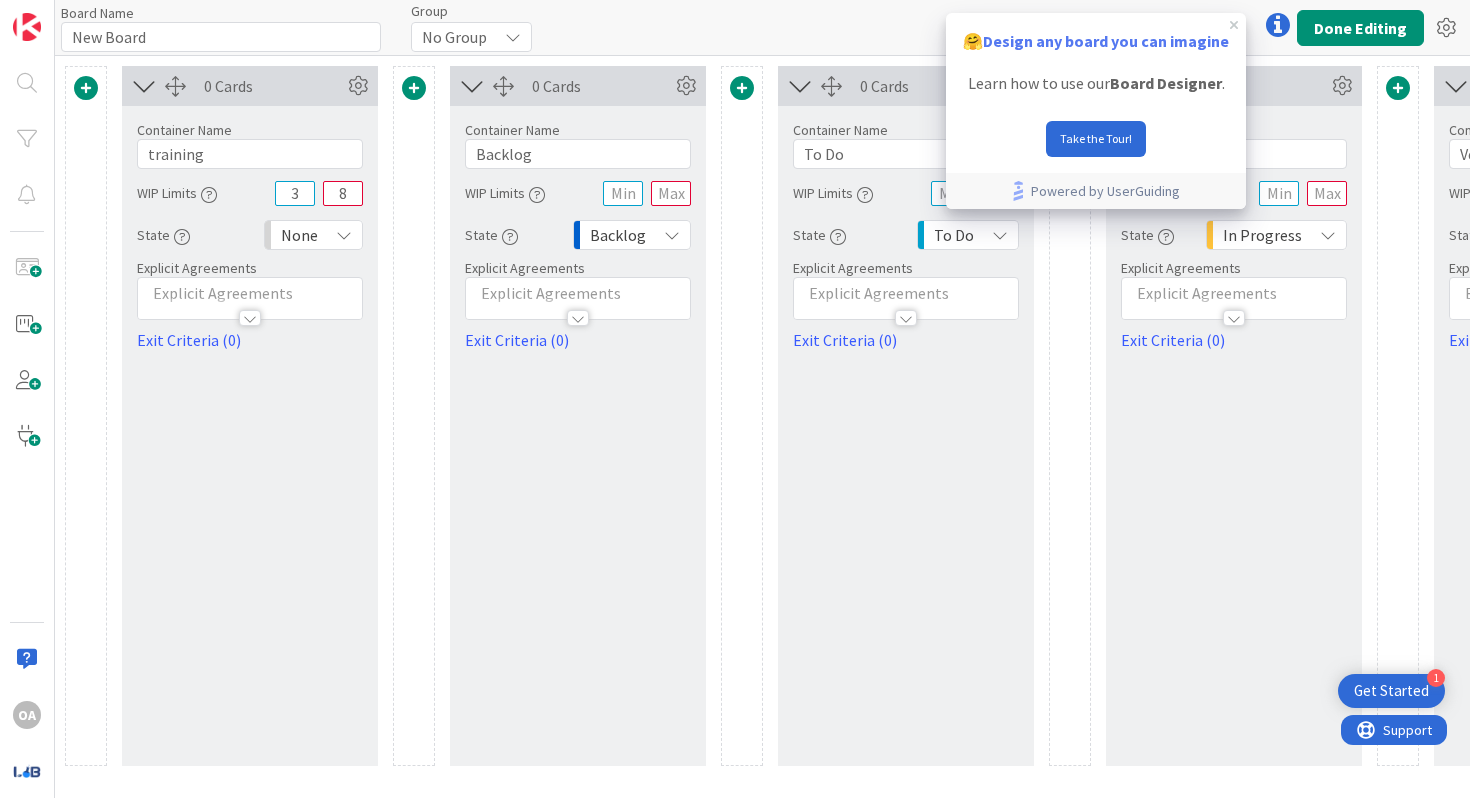 scroll, scrollTop: 0, scrollLeft: 0, axis: both 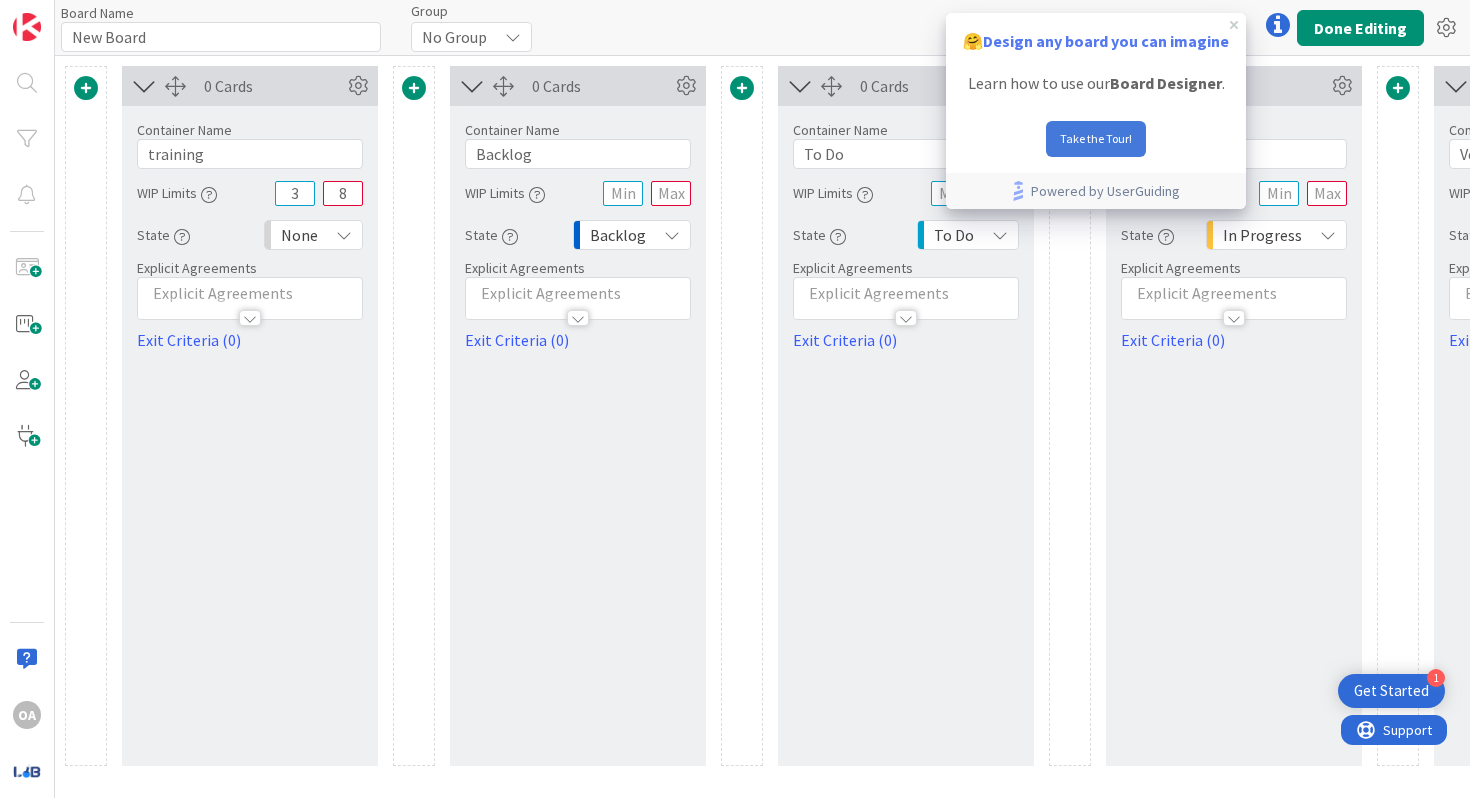 click on "Take the Tour!" at bounding box center (1096, 139) 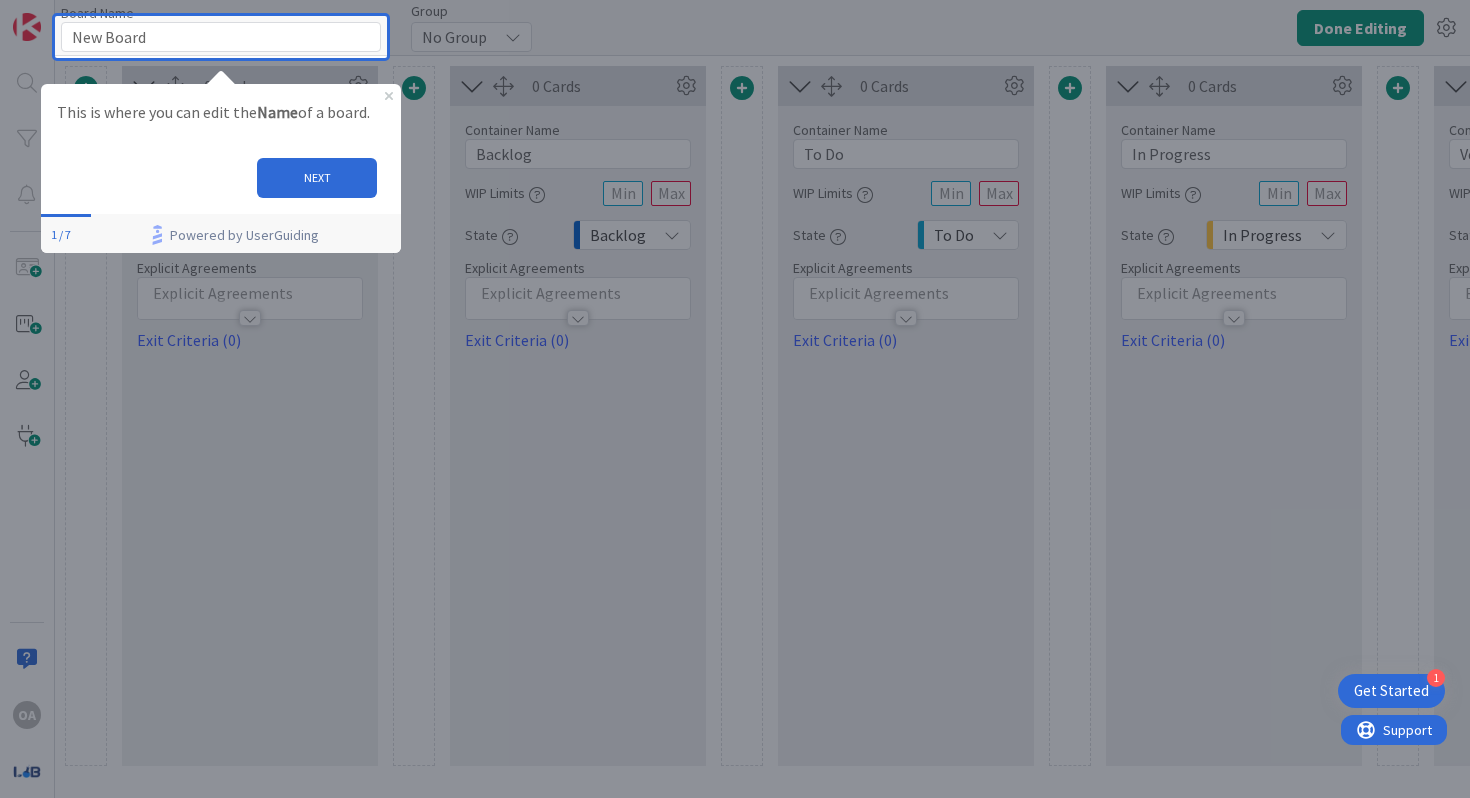 scroll, scrollTop: 0, scrollLeft: 0, axis: both 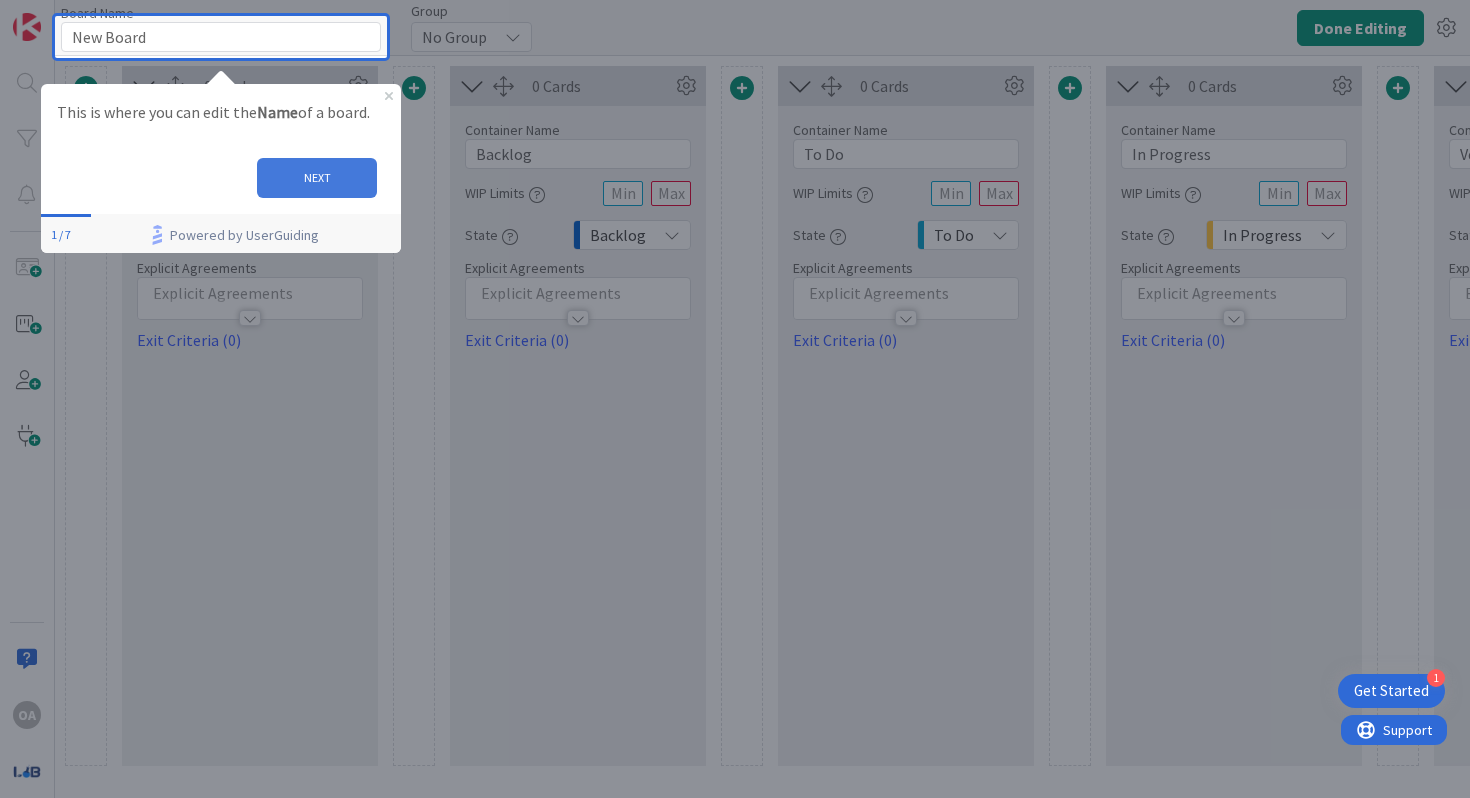 click on "NEXT" at bounding box center [317, 177] 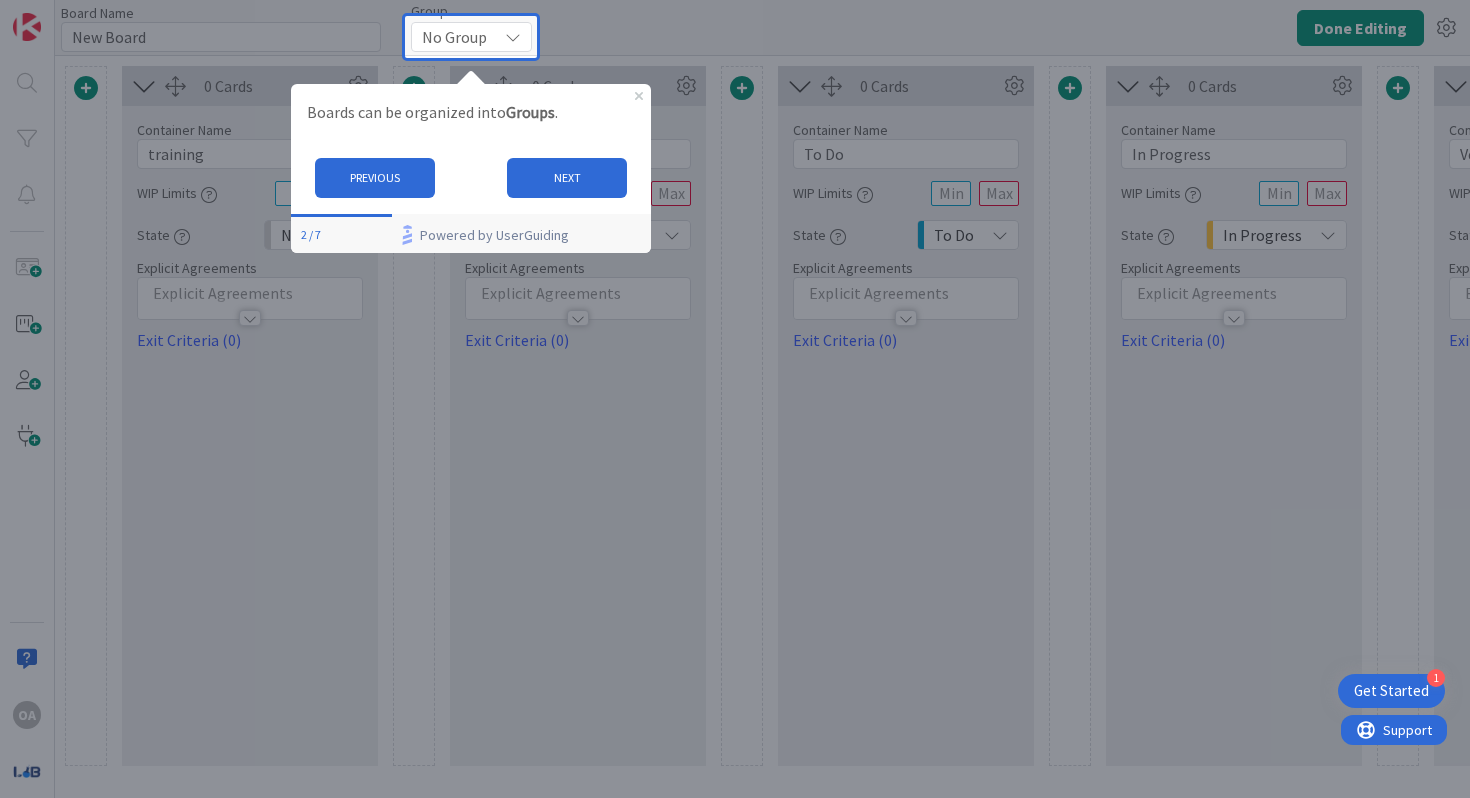 scroll, scrollTop: 0, scrollLeft: 0, axis: both 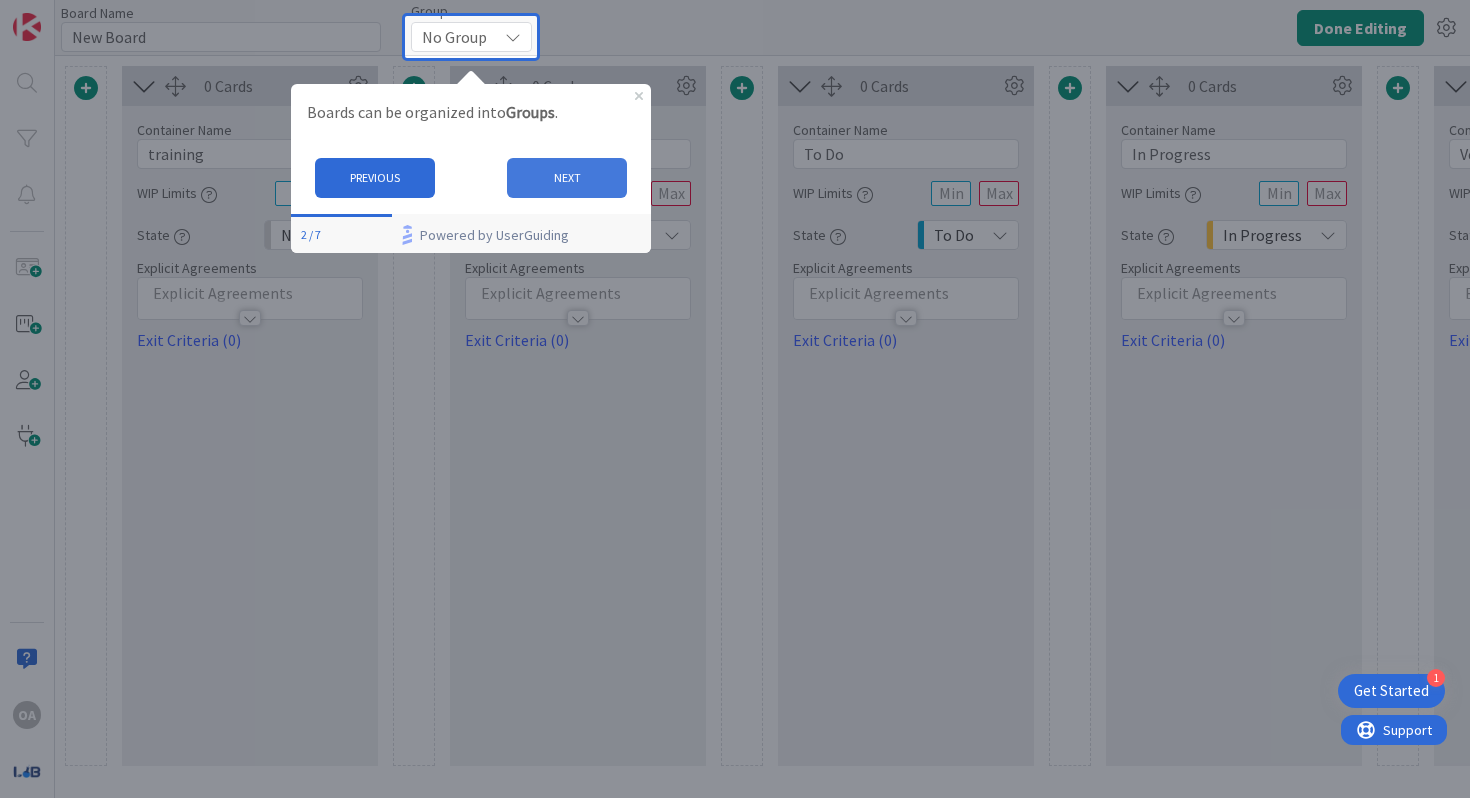 click on "NEXT" at bounding box center (566, 177) 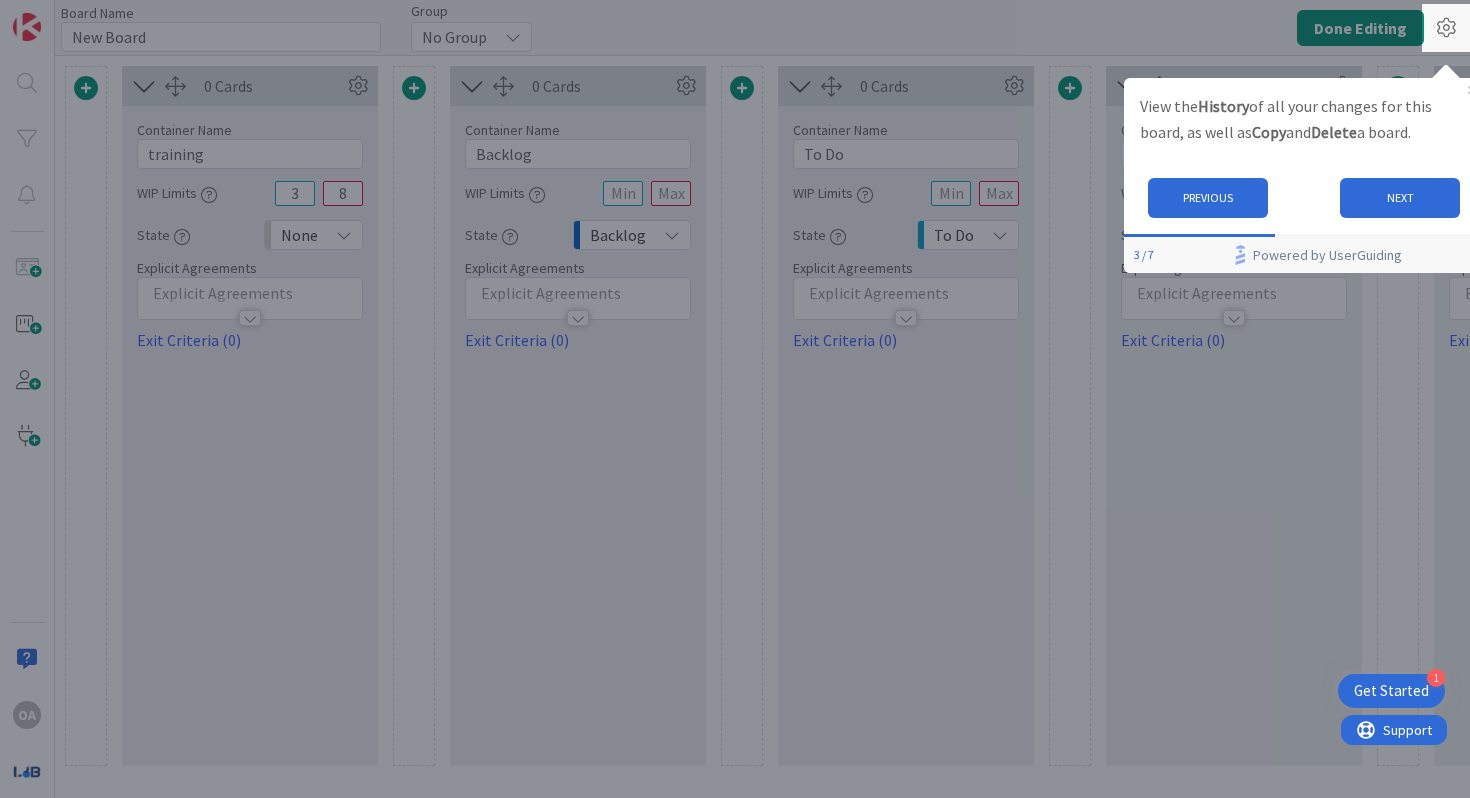 scroll, scrollTop: 0, scrollLeft: 0, axis: both 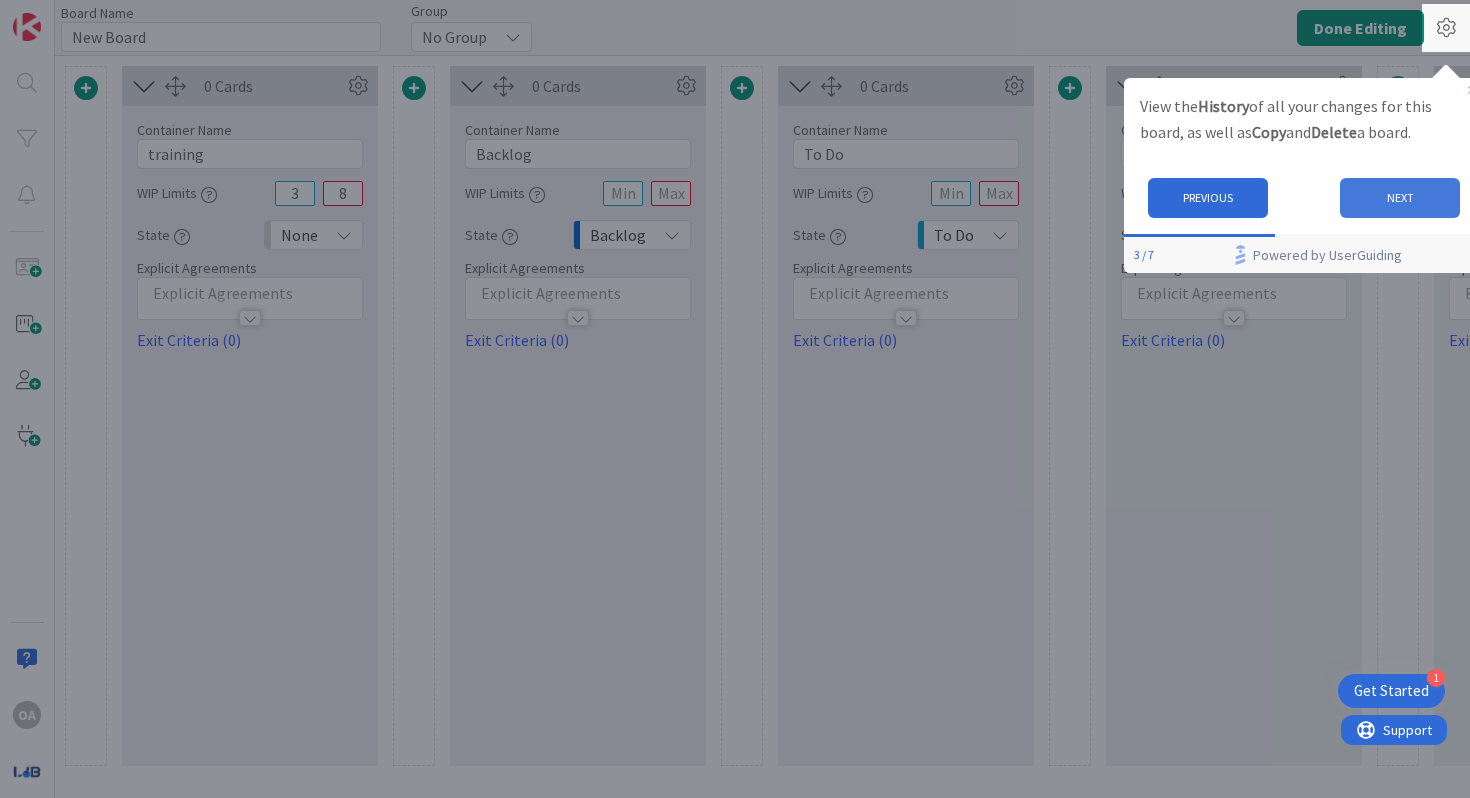 click on "NEXT" at bounding box center (1400, 197) 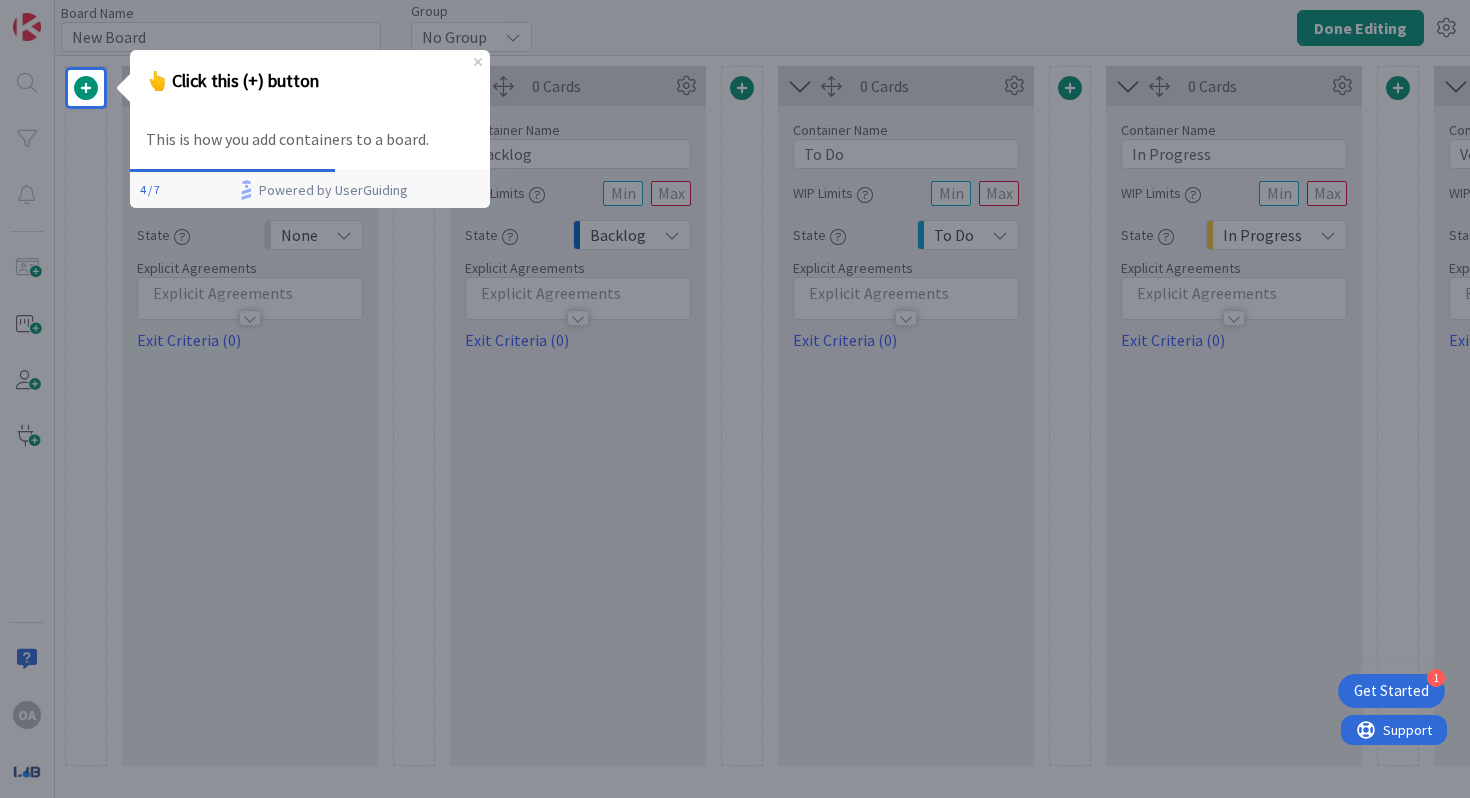 click at bounding box center (86, 88) 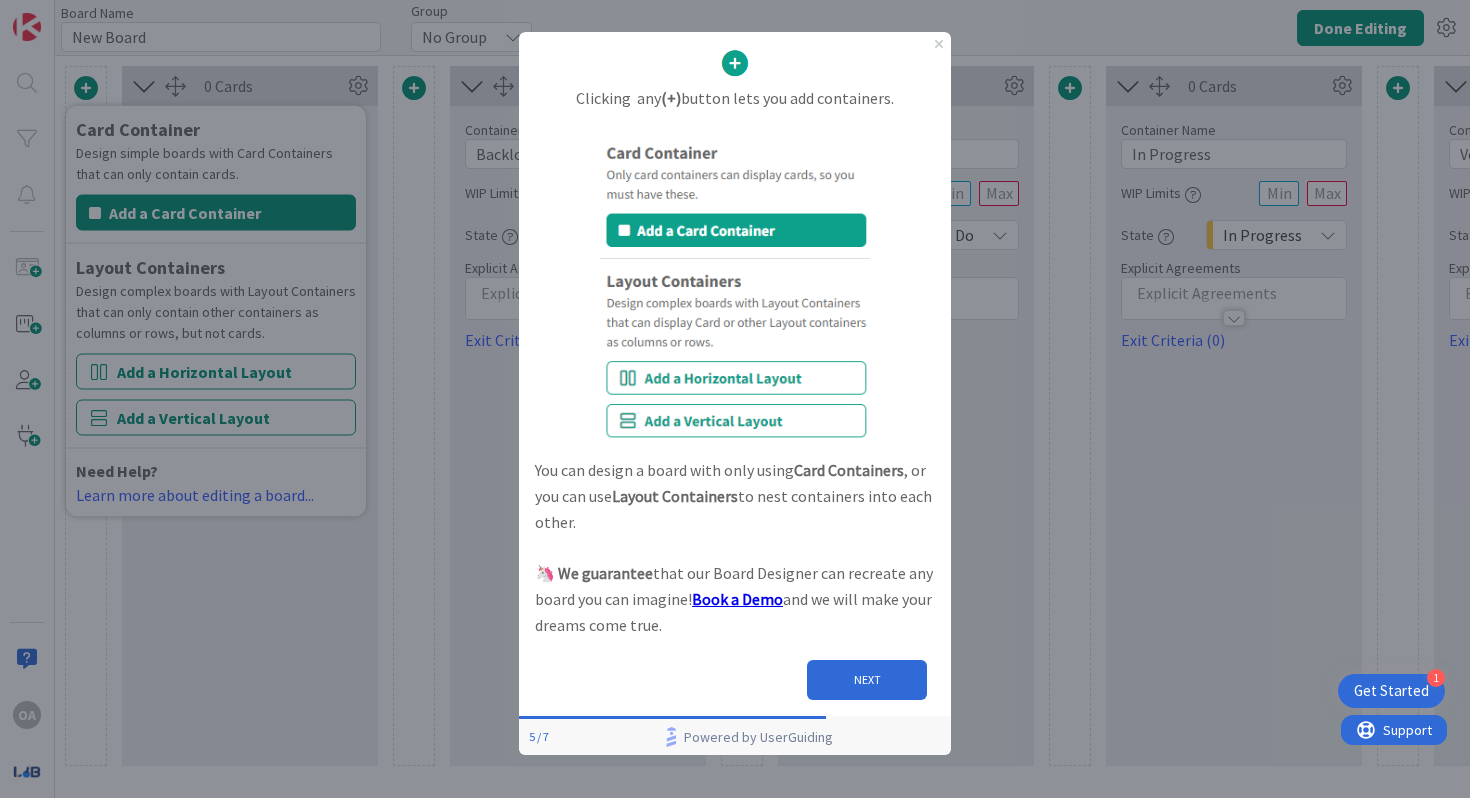scroll, scrollTop: 0, scrollLeft: 0, axis: both 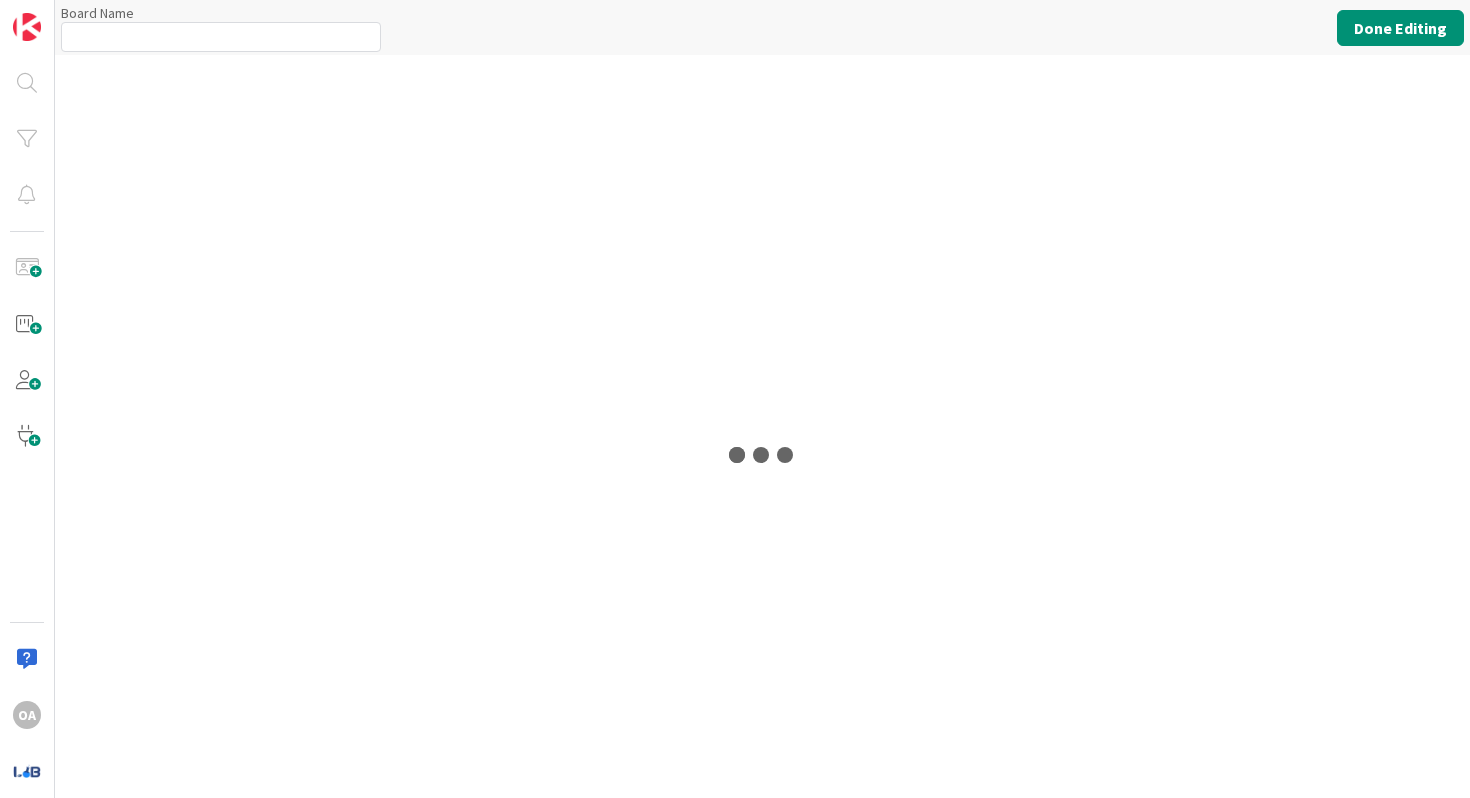 type on "New Board" 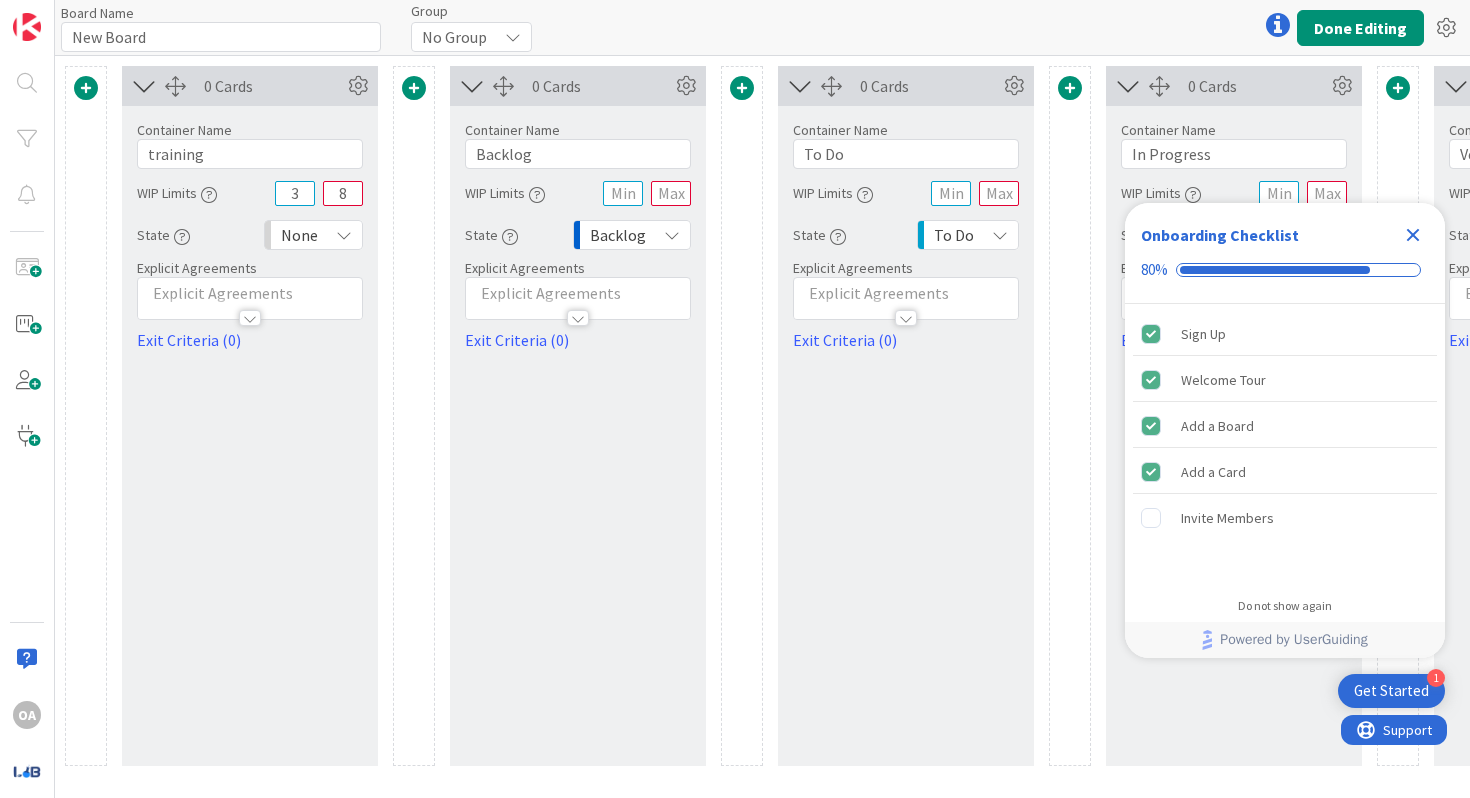 scroll, scrollTop: 0, scrollLeft: 0, axis: both 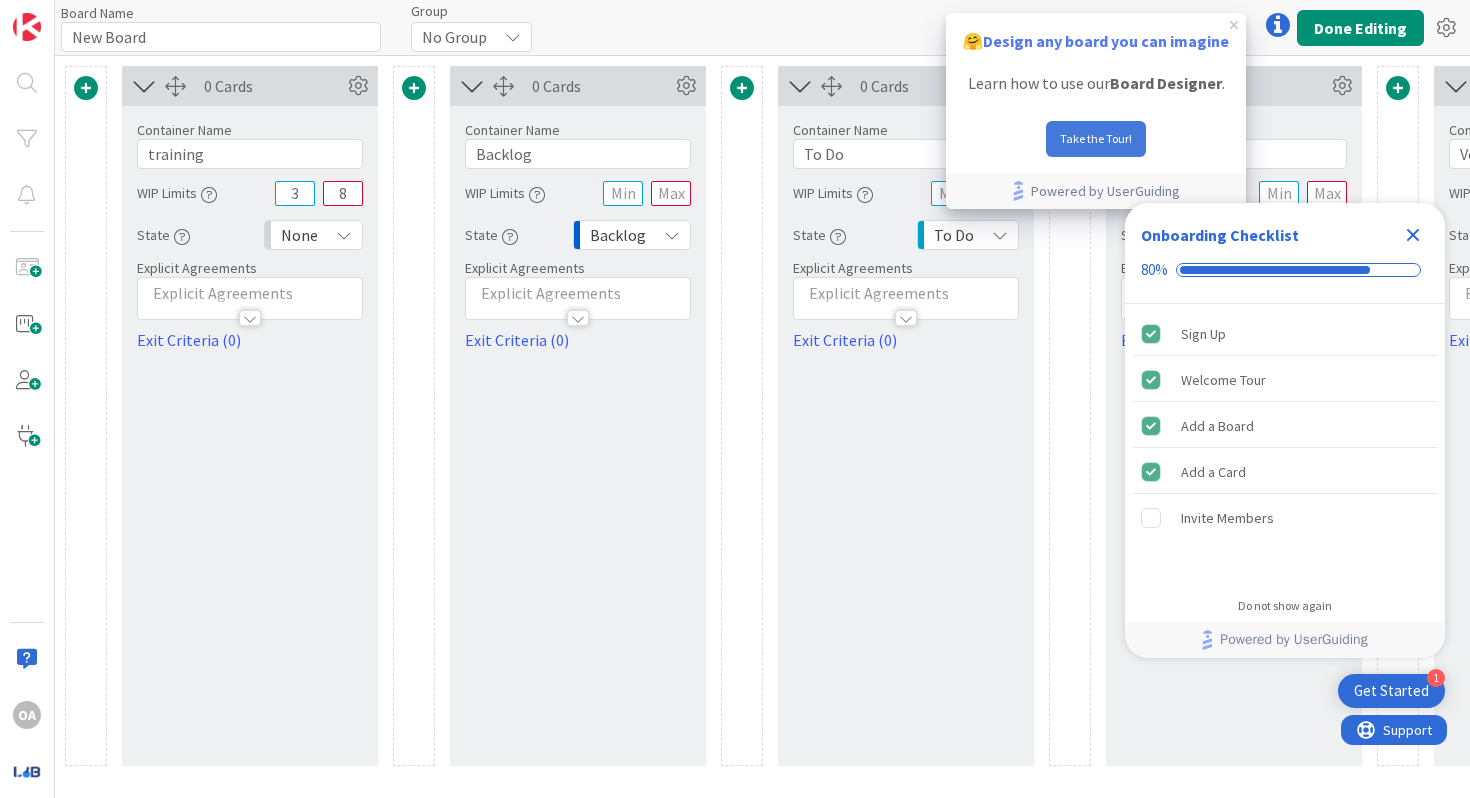 click on "Take the Tour!" at bounding box center (1096, 139) 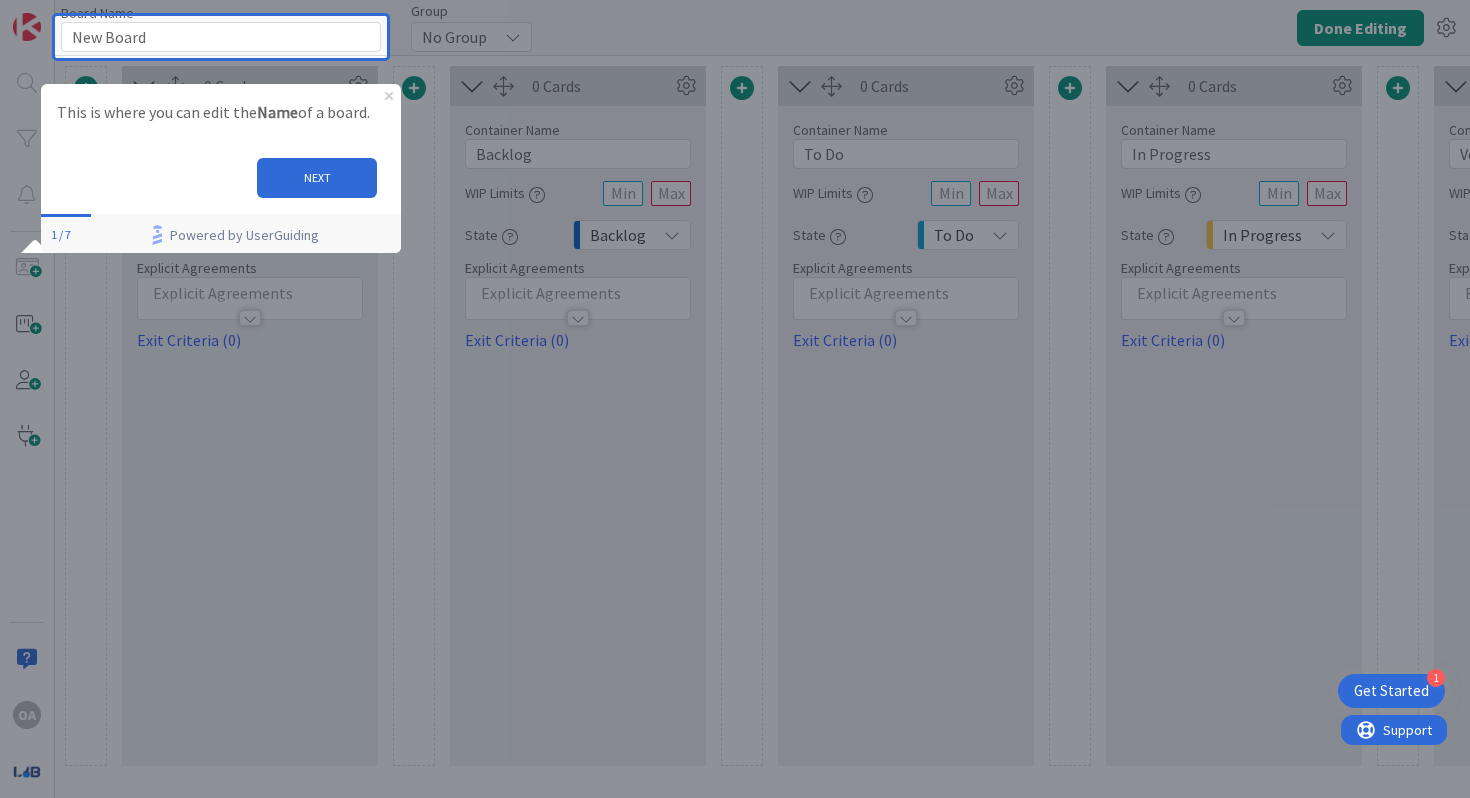 scroll, scrollTop: 0, scrollLeft: 0, axis: both 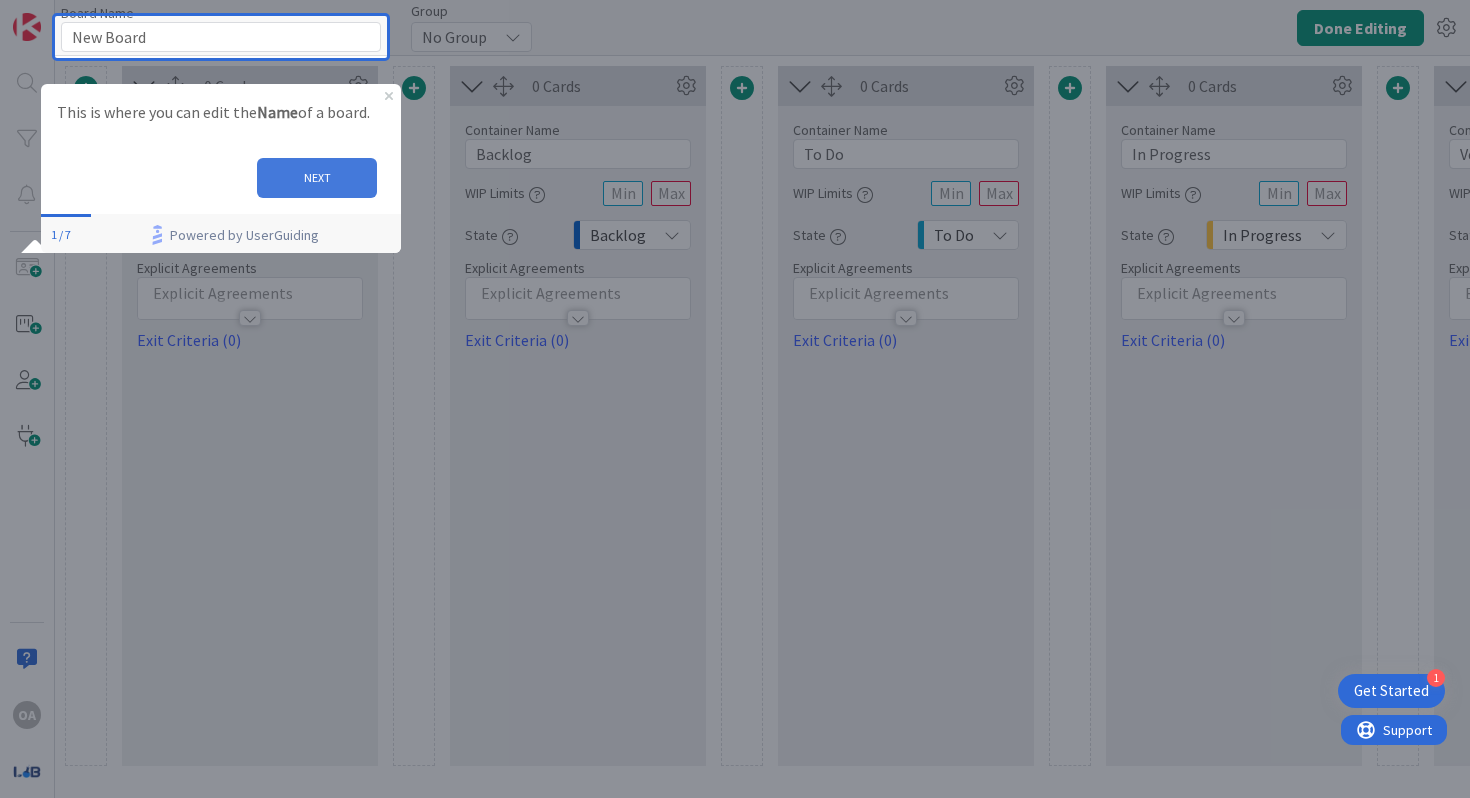 click on "NEXT" at bounding box center (317, 177) 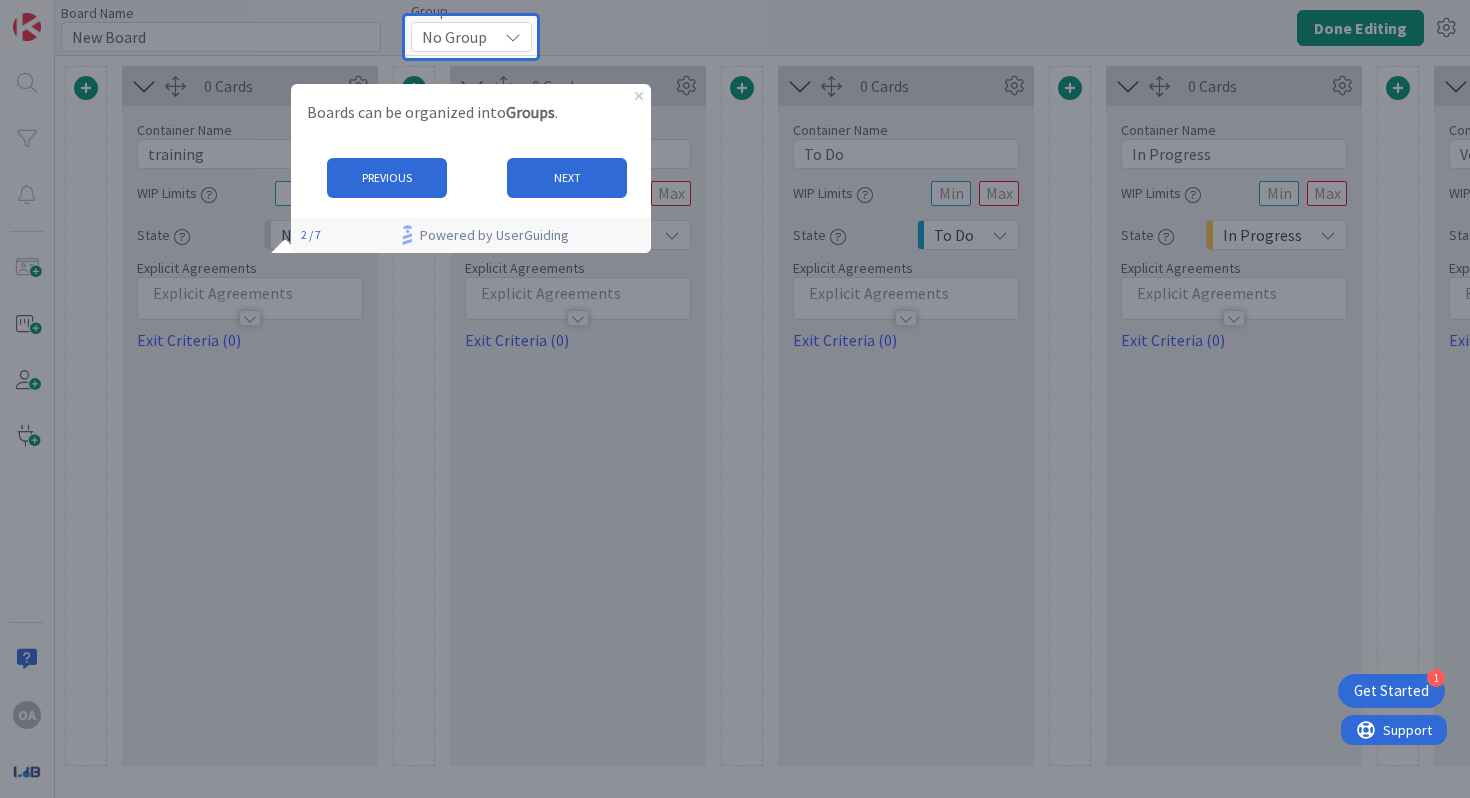 scroll, scrollTop: 0, scrollLeft: 0, axis: both 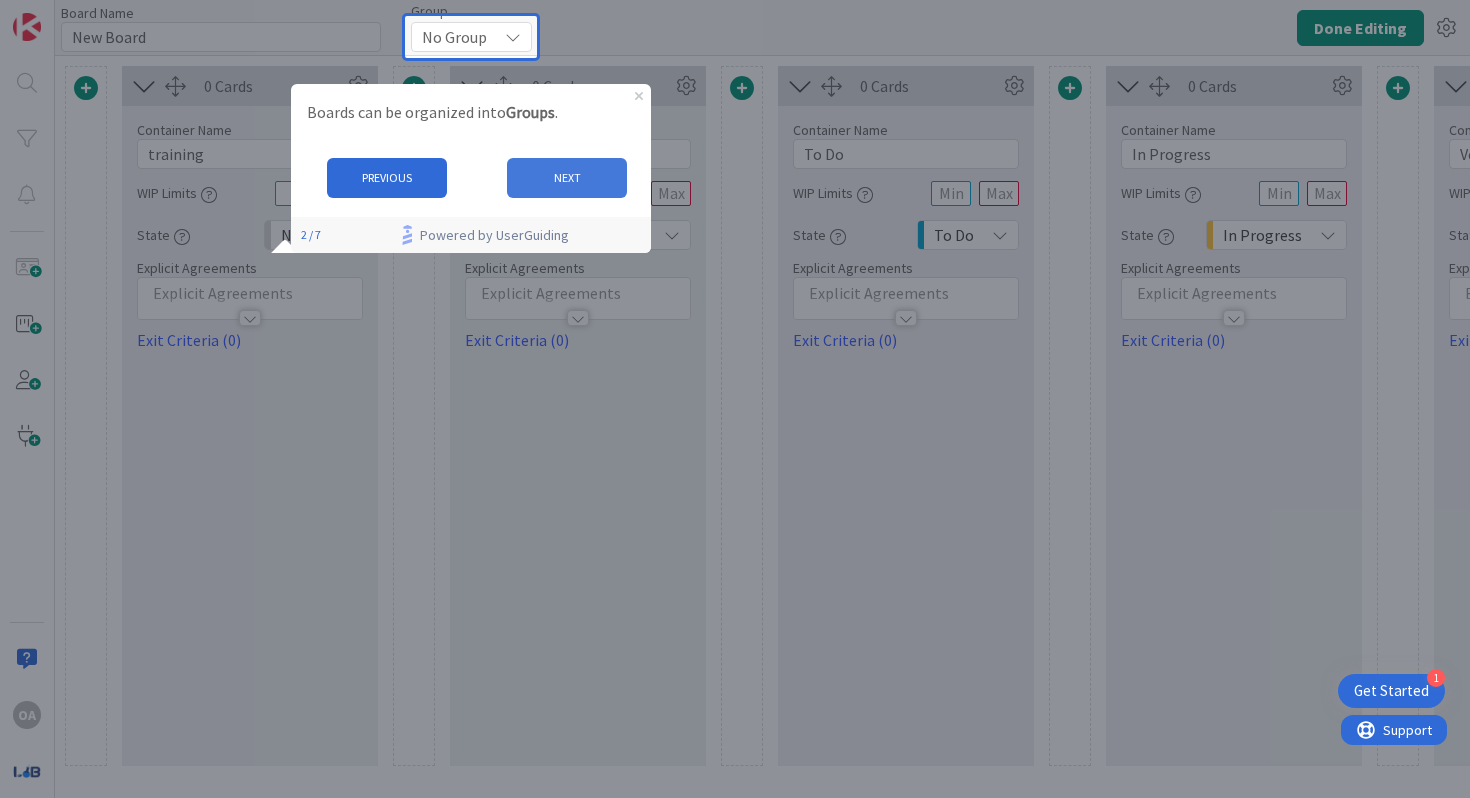 click on "NEXT" at bounding box center (566, 177) 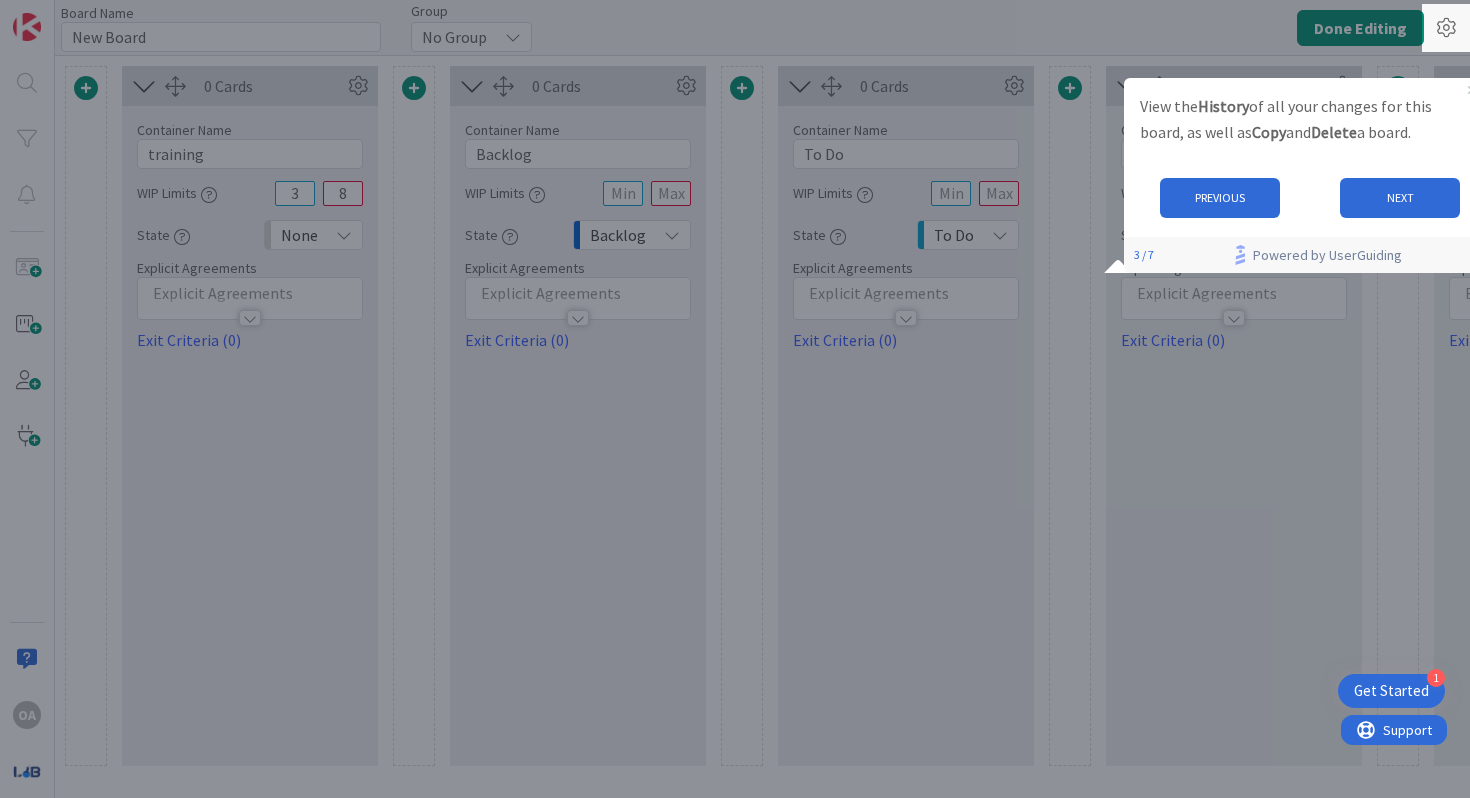 scroll, scrollTop: 0, scrollLeft: 0, axis: both 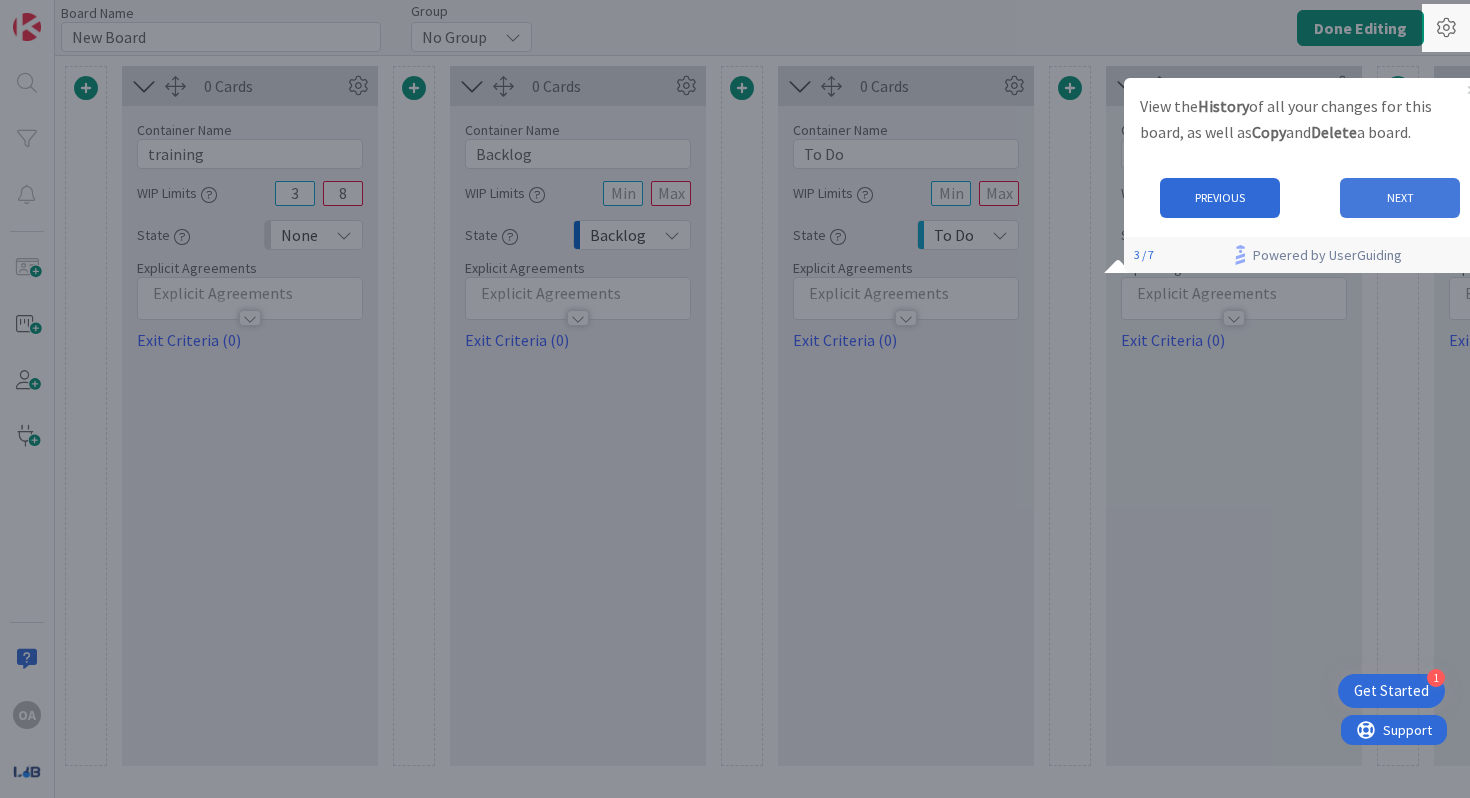 click on "NEXT" at bounding box center [1400, 197] 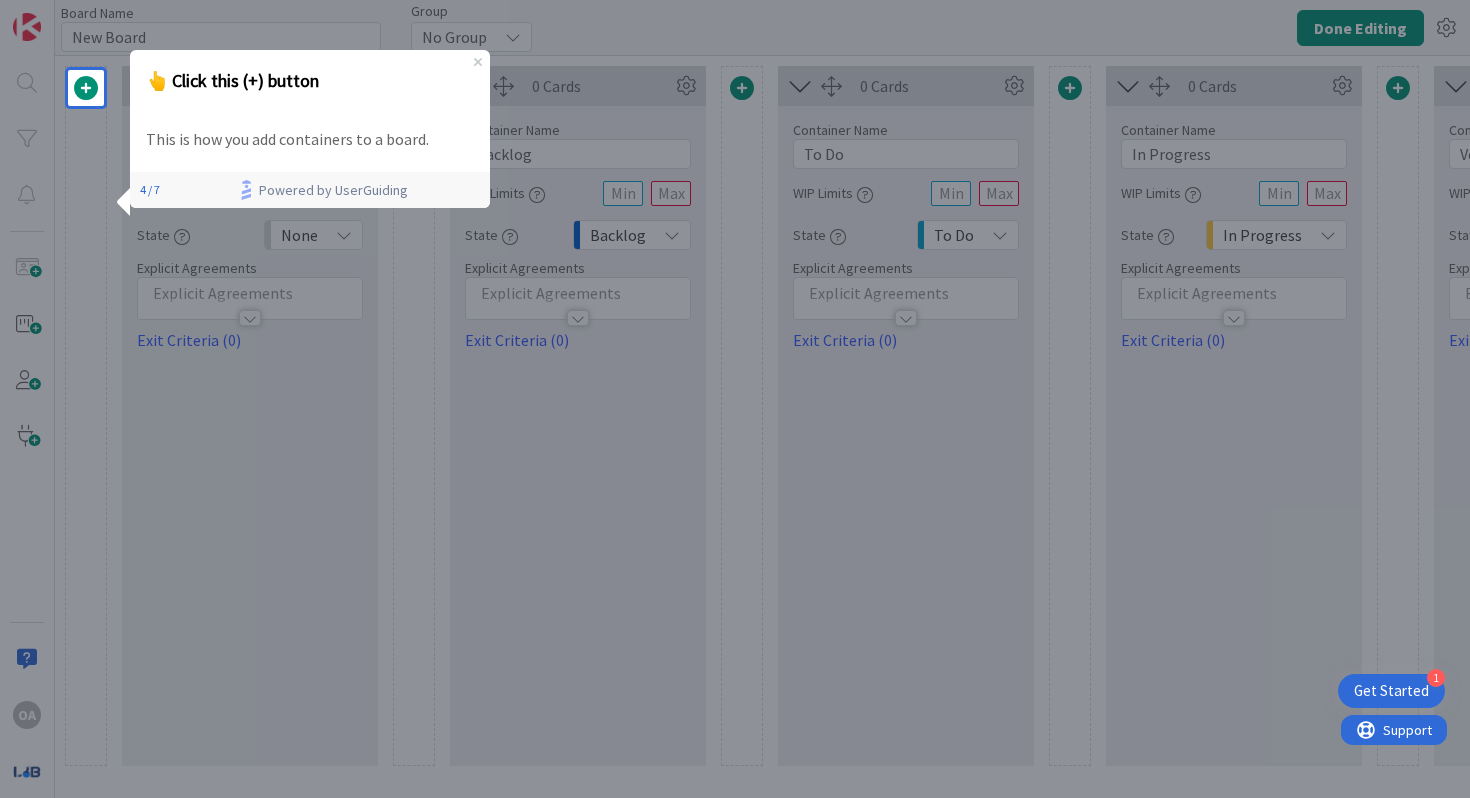 scroll, scrollTop: 0, scrollLeft: 0, axis: both 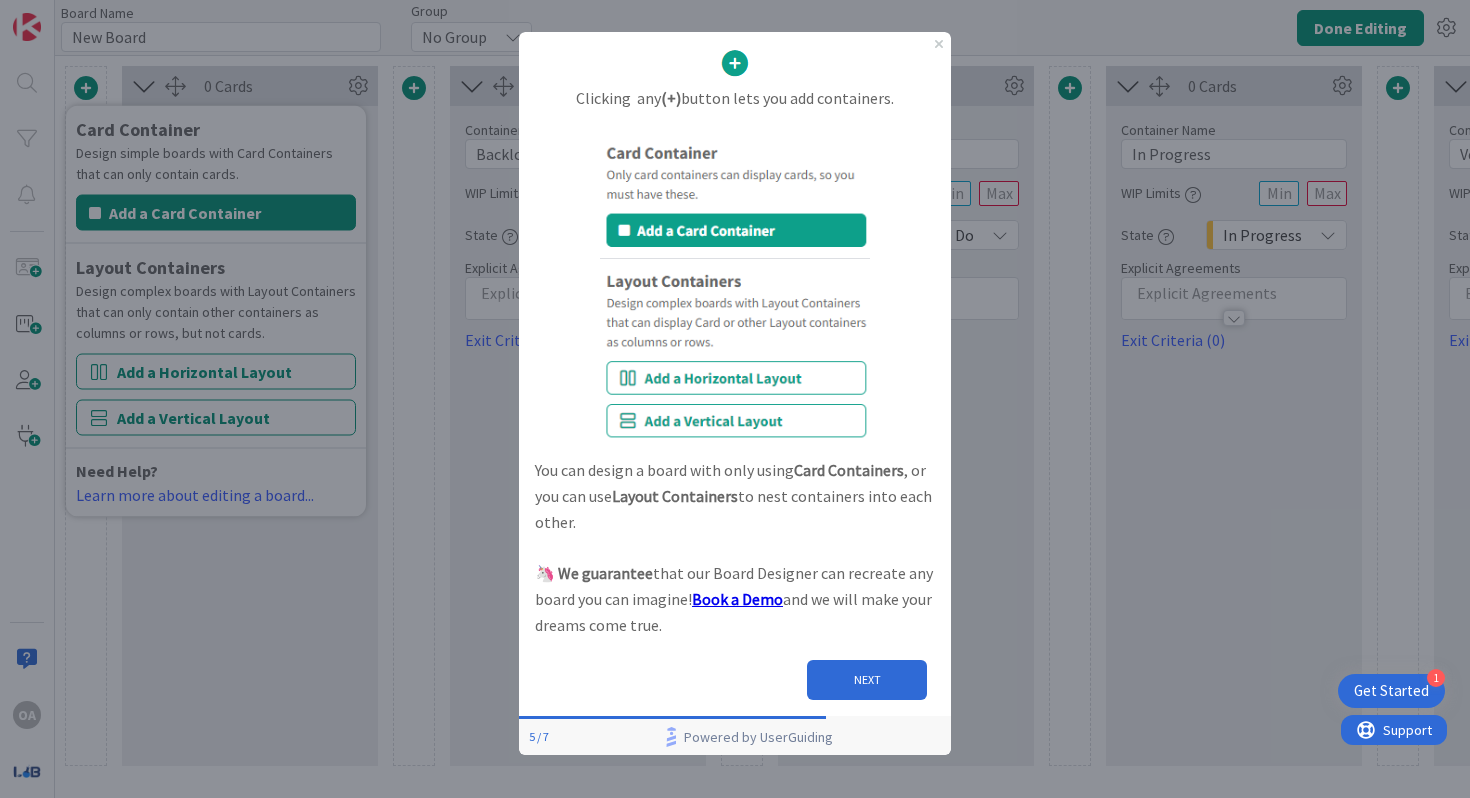 click at bounding box center [735, 292] 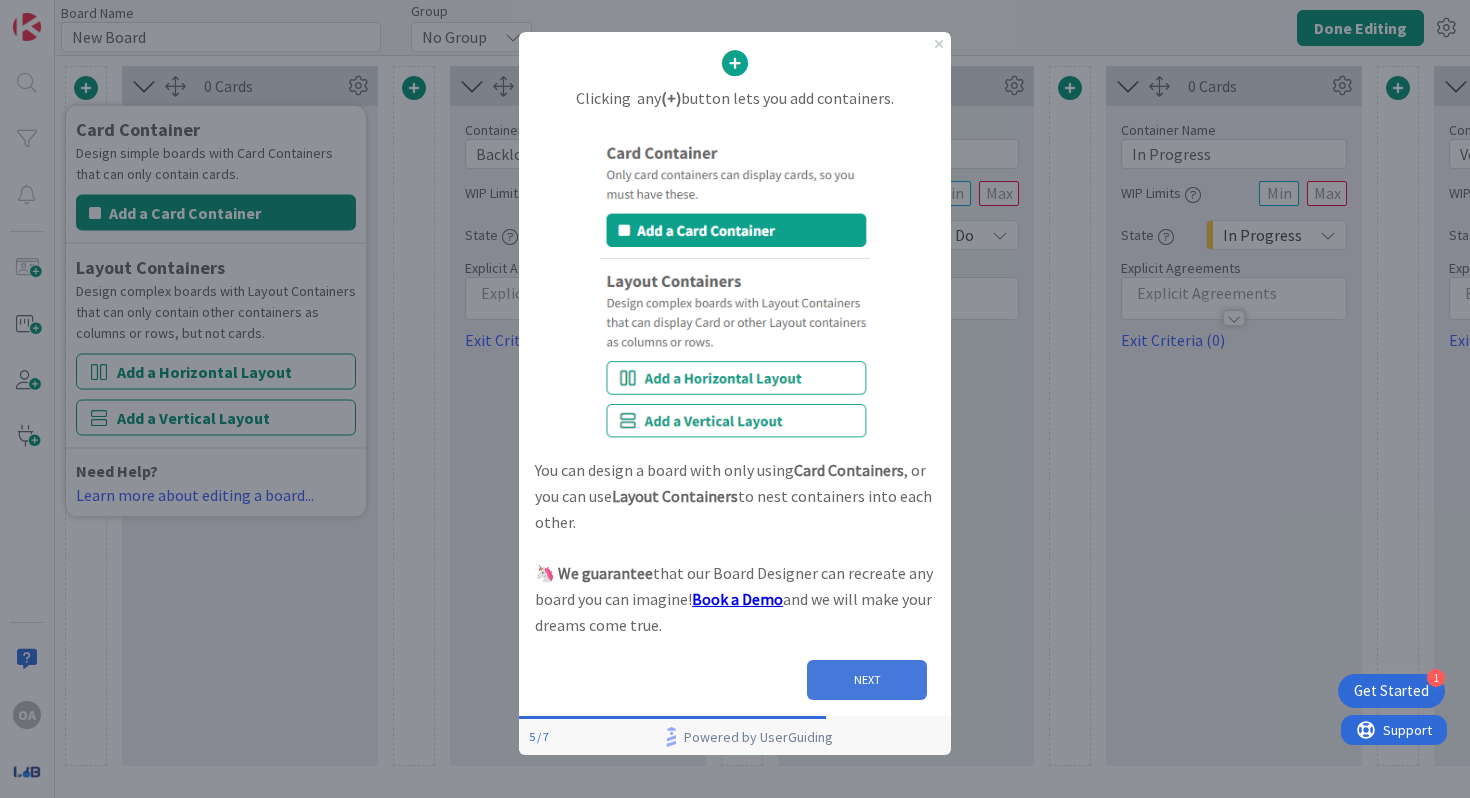 click on "NEXT" at bounding box center [867, 680] 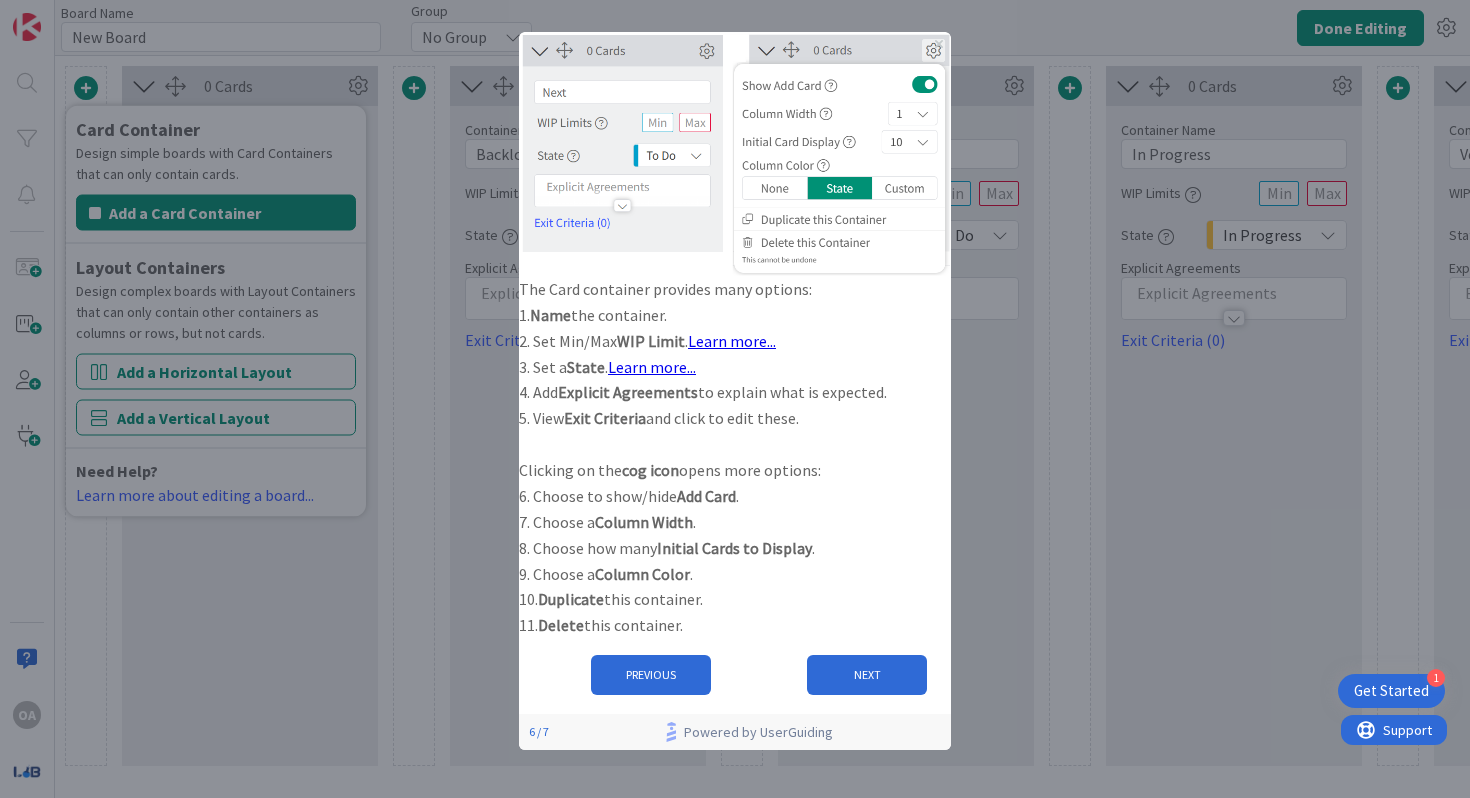 scroll, scrollTop: 0, scrollLeft: 0, axis: both 